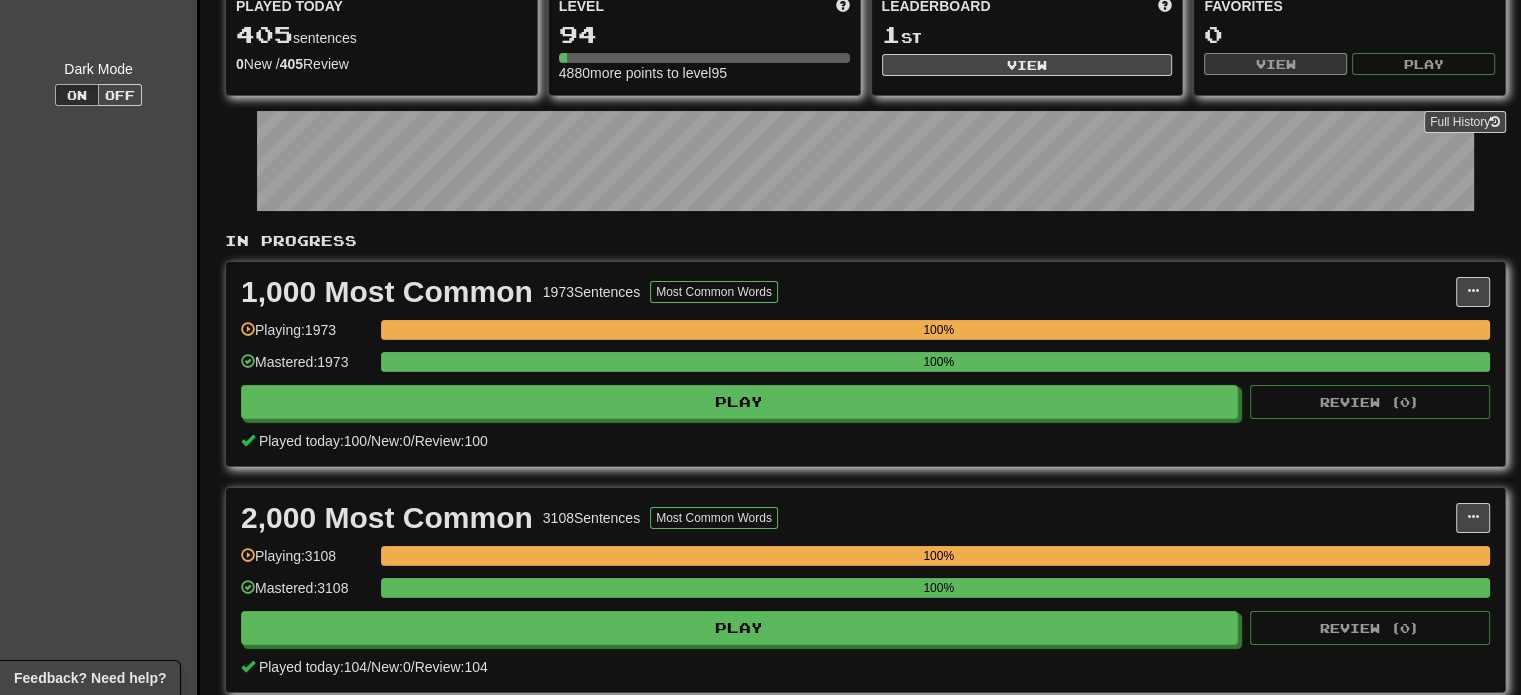 scroll, scrollTop: 0, scrollLeft: 0, axis: both 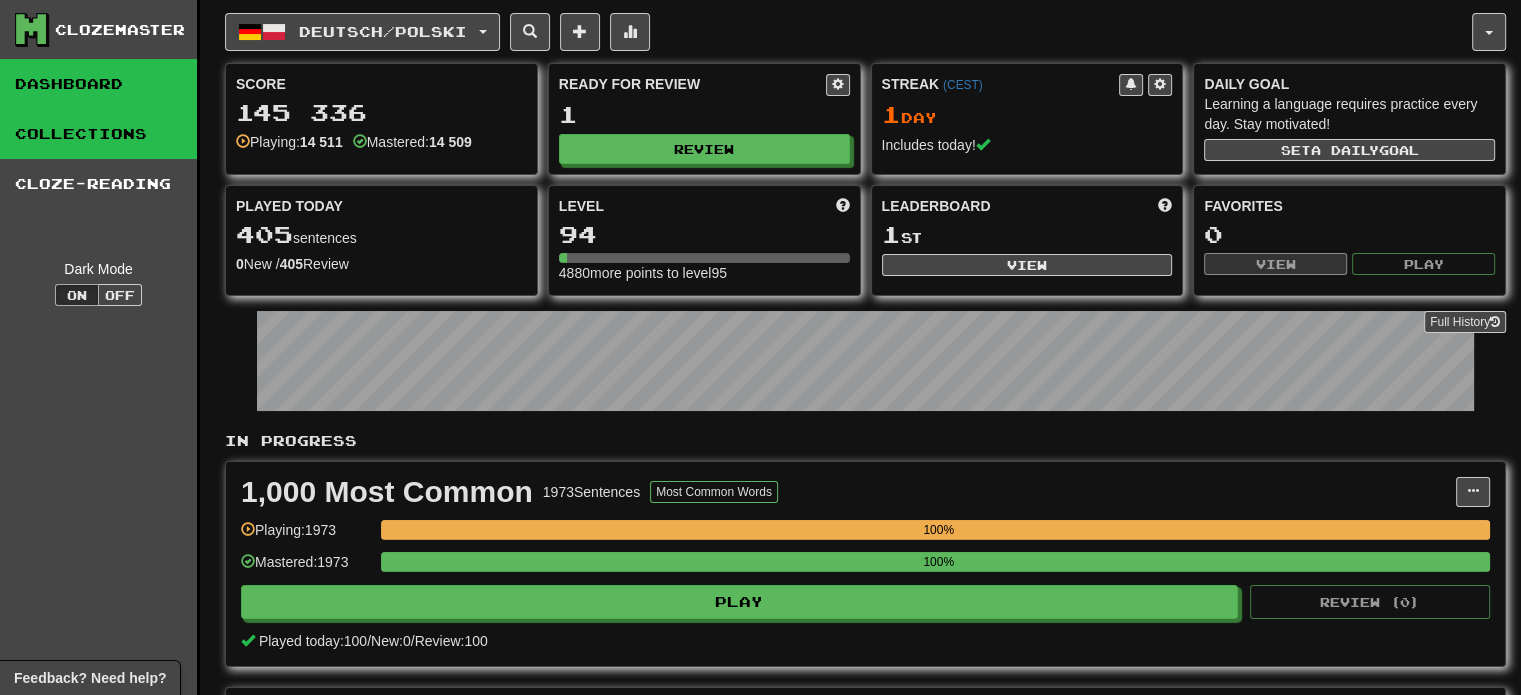 click on "Collections" at bounding box center [98, 134] 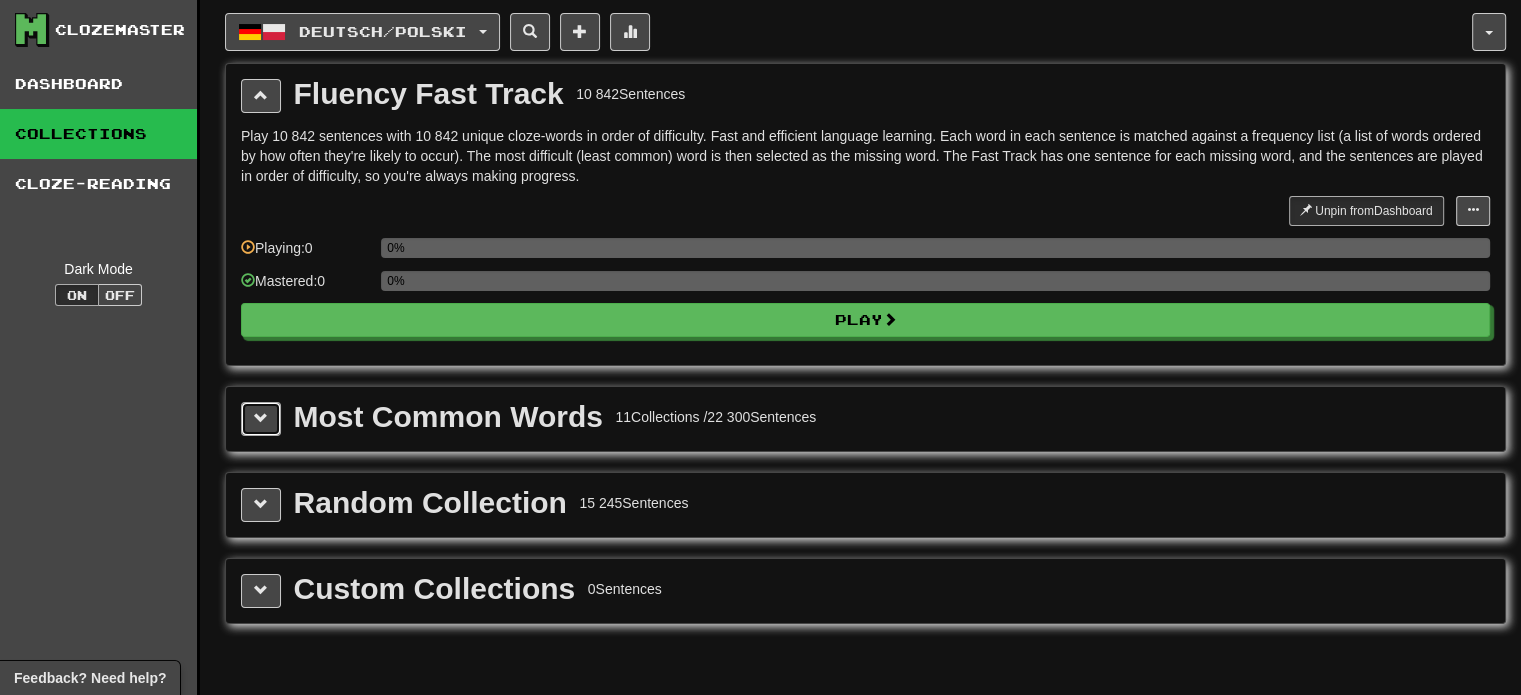 click at bounding box center (261, 419) 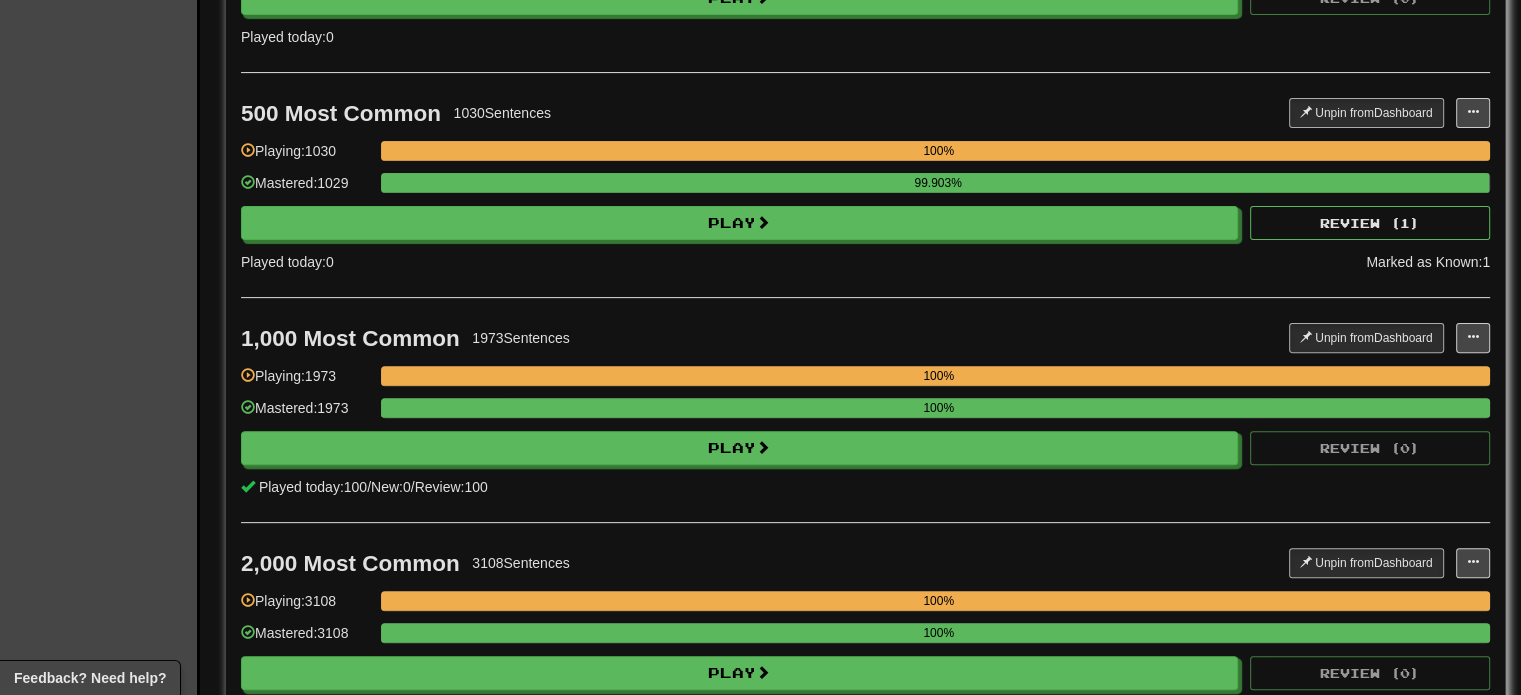 scroll, scrollTop: 0, scrollLeft: 0, axis: both 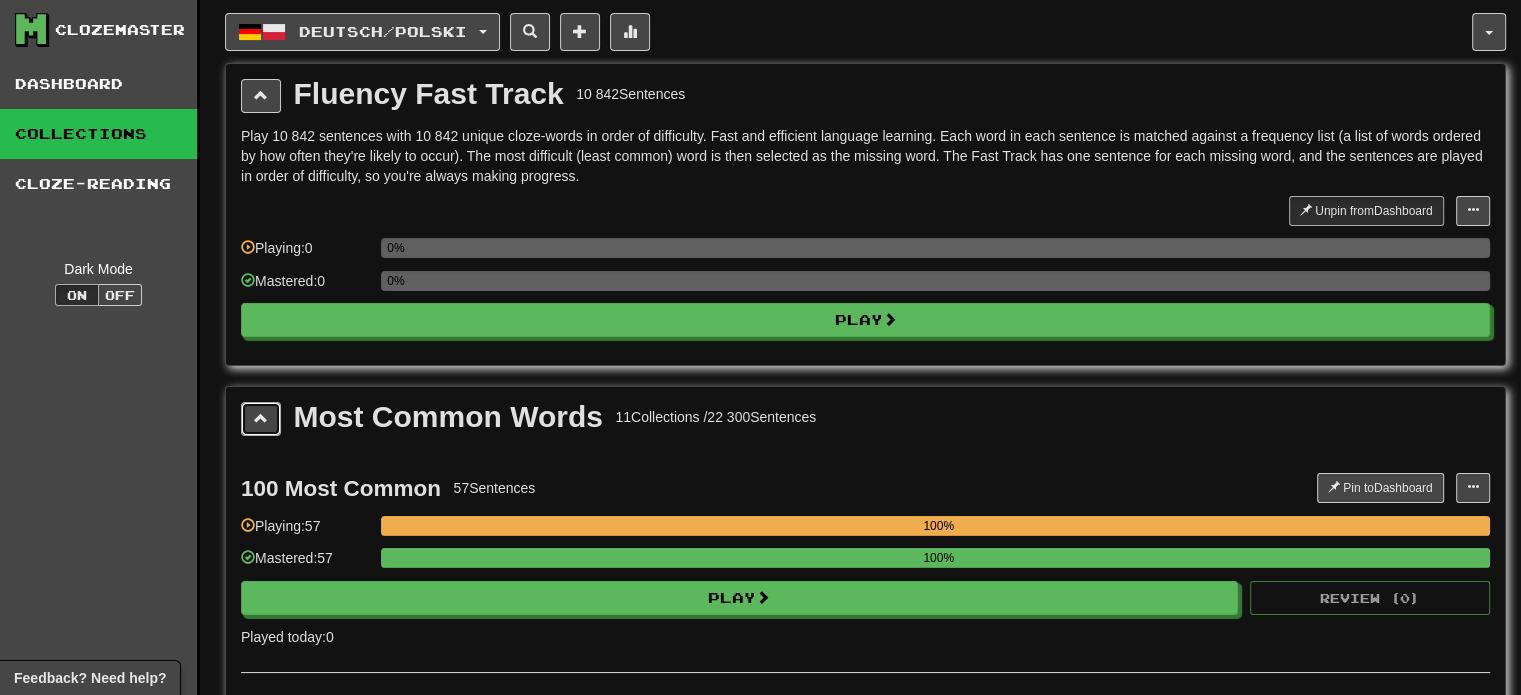 click at bounding box center (261, 418) 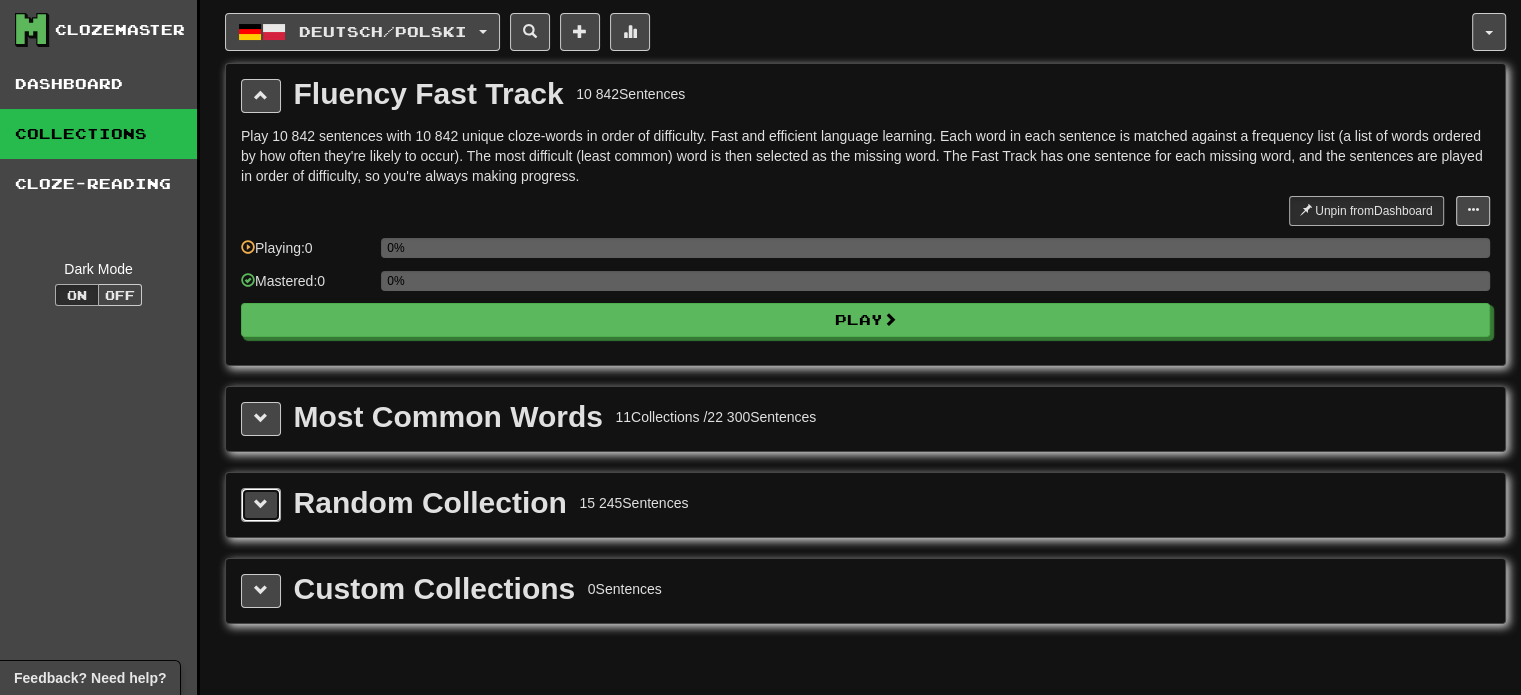 click at bounding box center (261, 505) 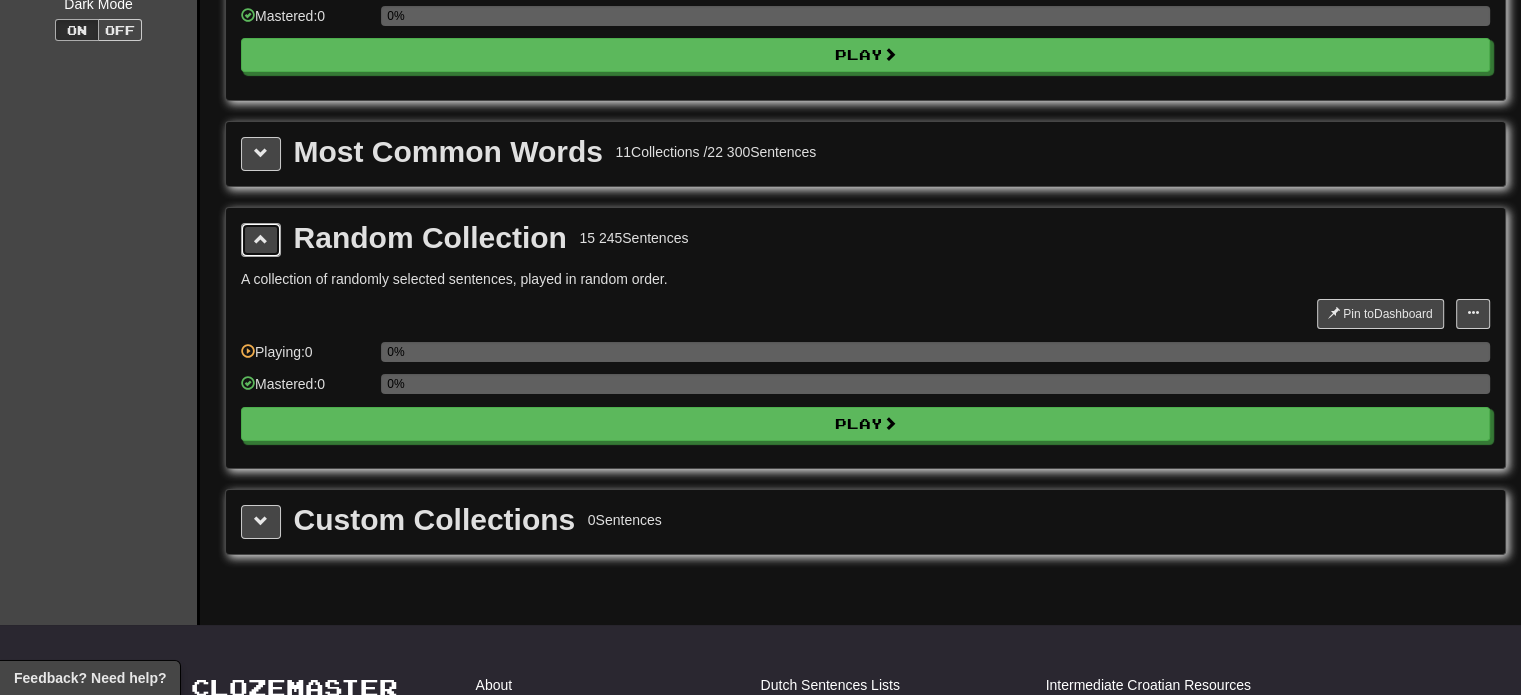 scroll, scrollTop: 300, scrollLeft: 0, axis: vertical 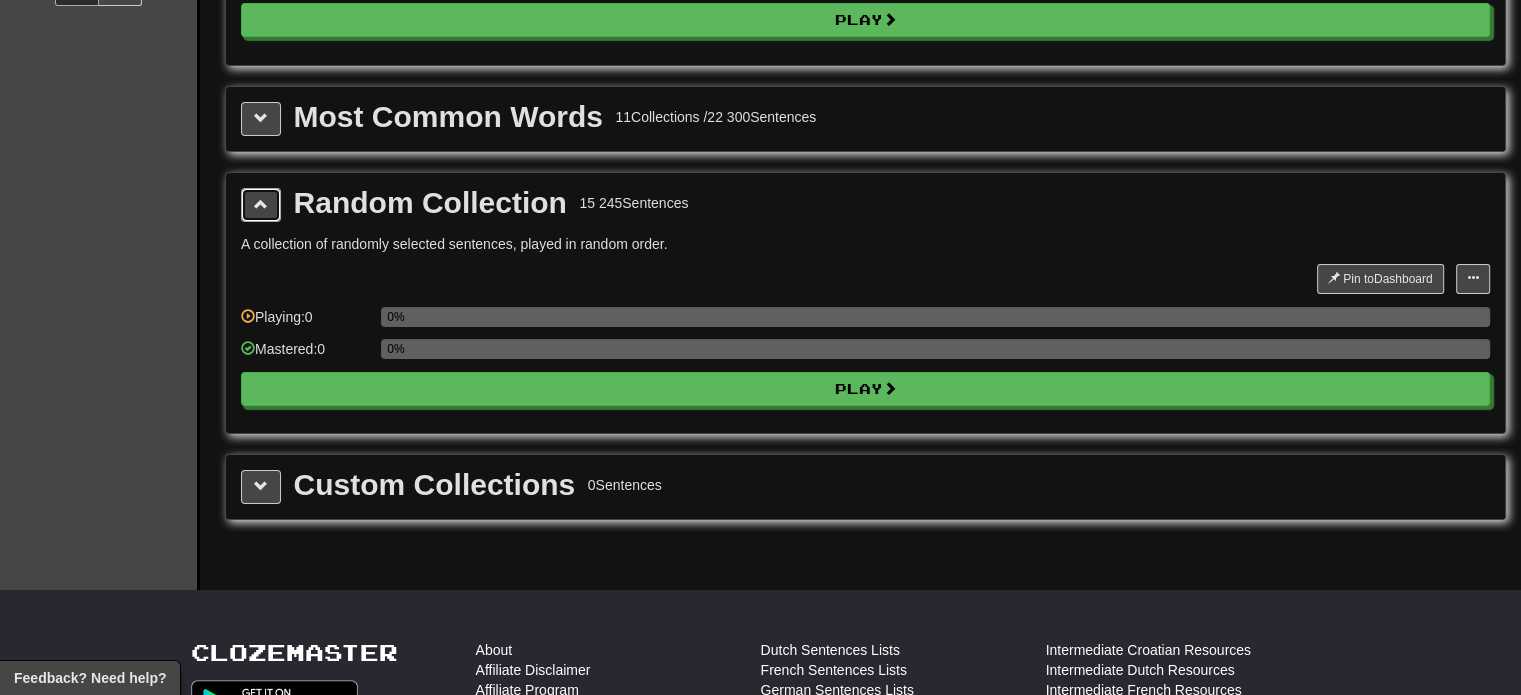 click at bounding box center [261, 205] 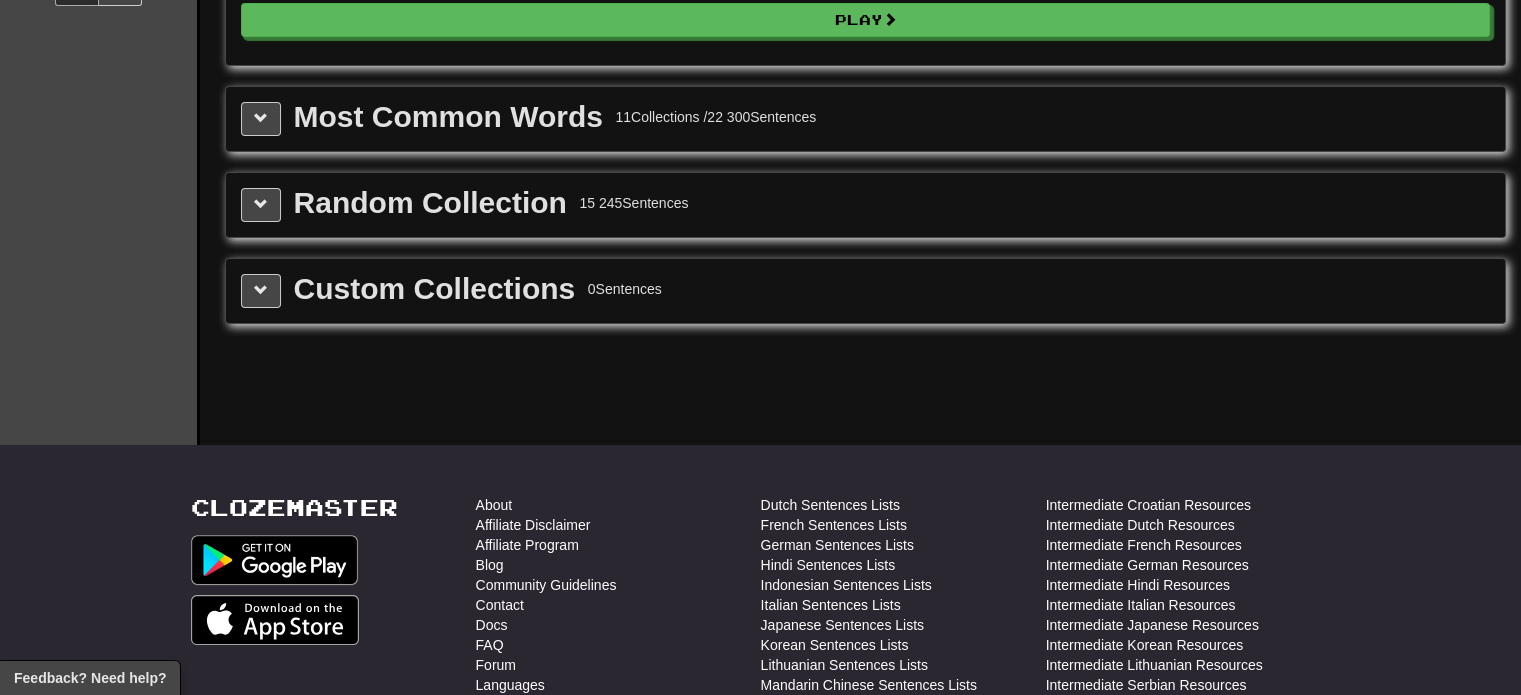 click on "Custom Collections 0  Sentences" at bounding box center (865, 291) 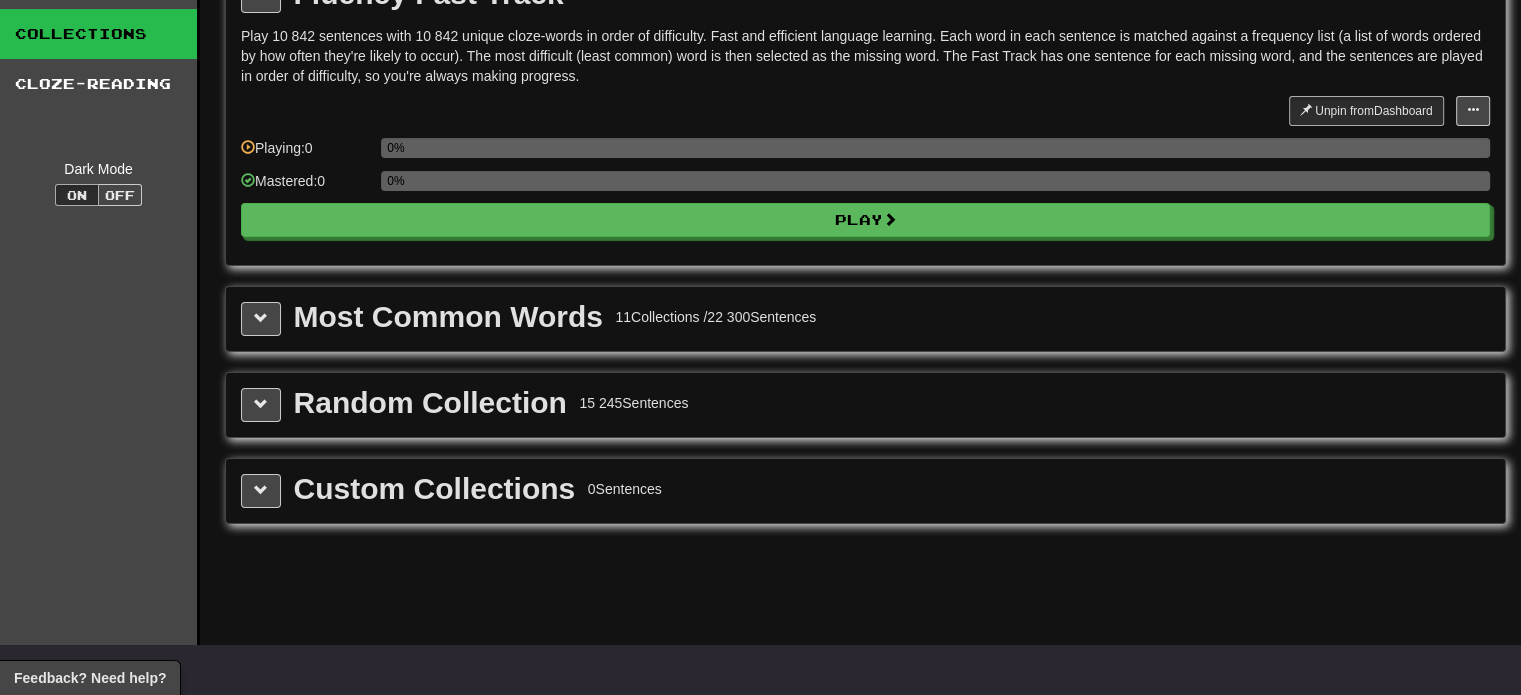 scroll, scrollTop: 0, scrollLeft: 0, axis: both 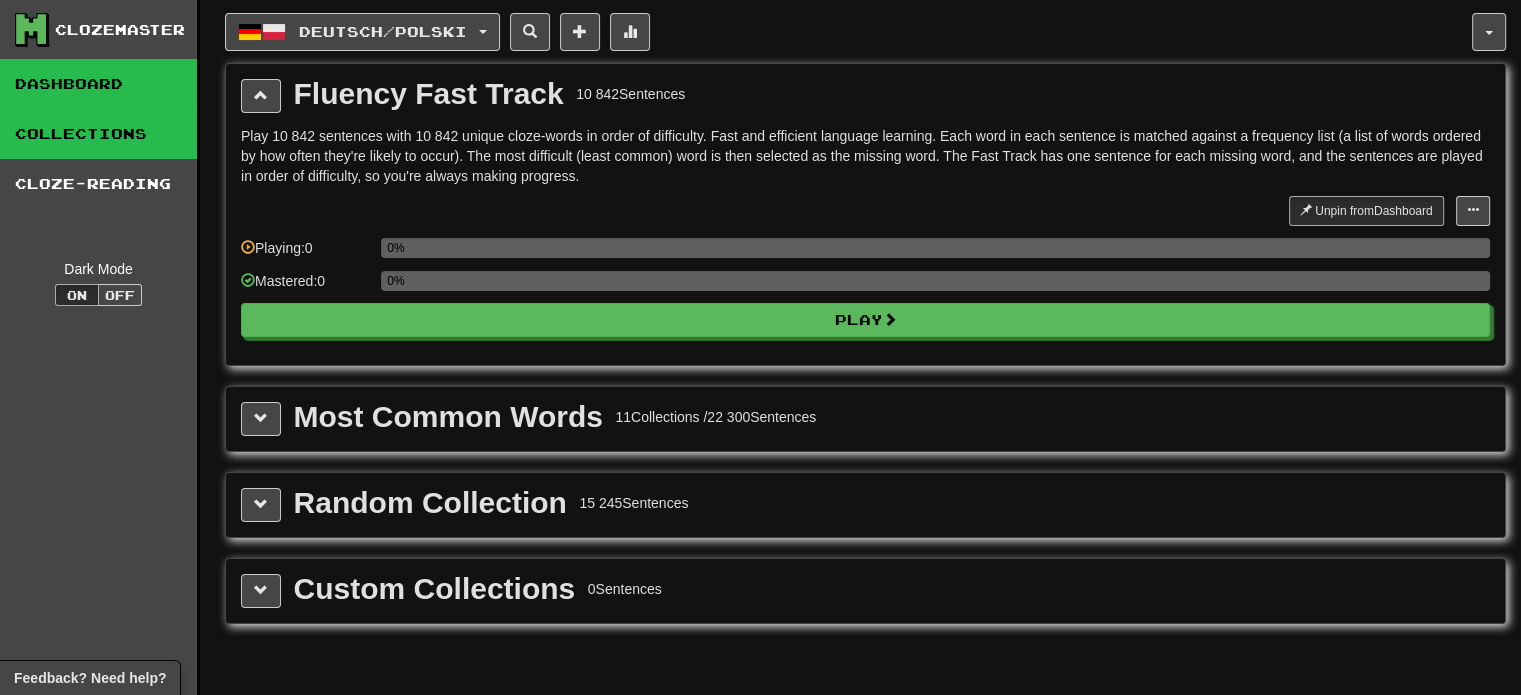 click on "Dashboard" at bounding box center [98, 84] 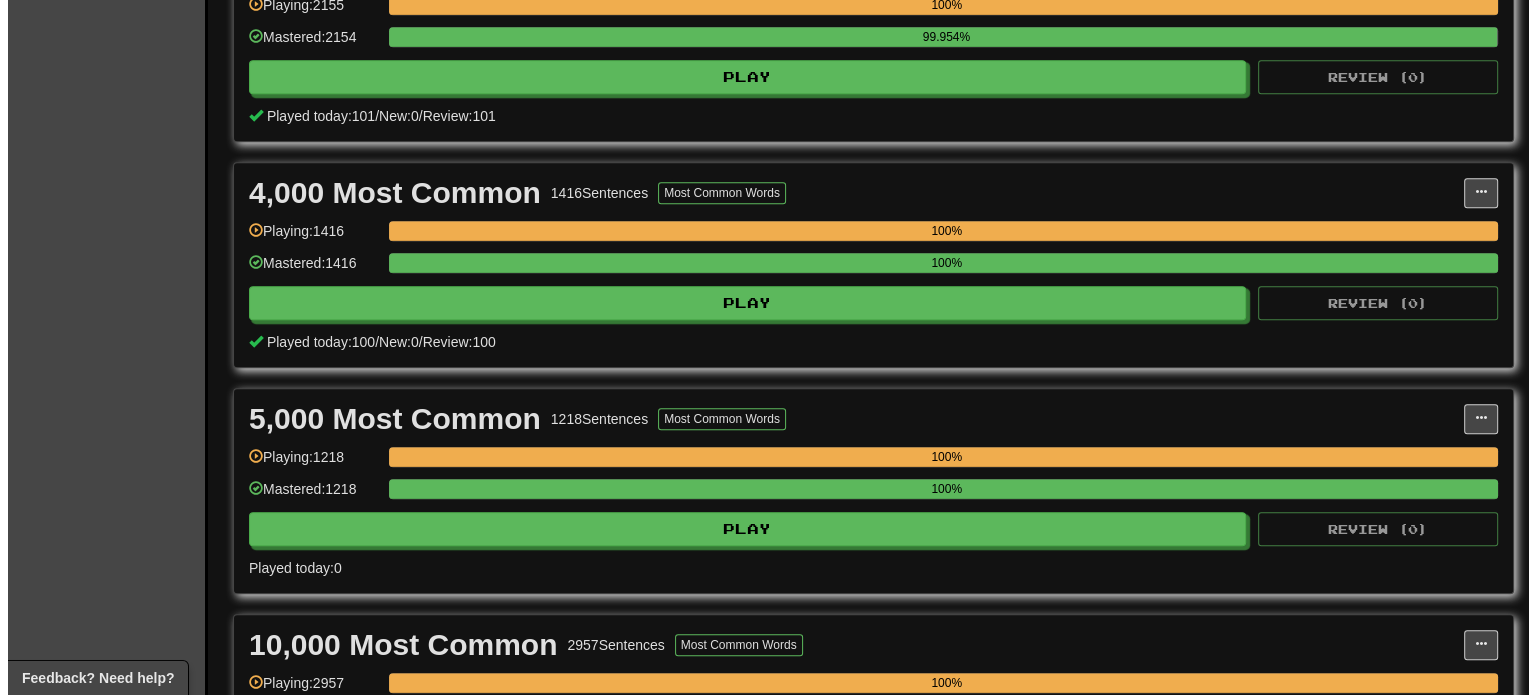 scroll, scrollTop: 1100, scrollLeft: 0, axis: vertical 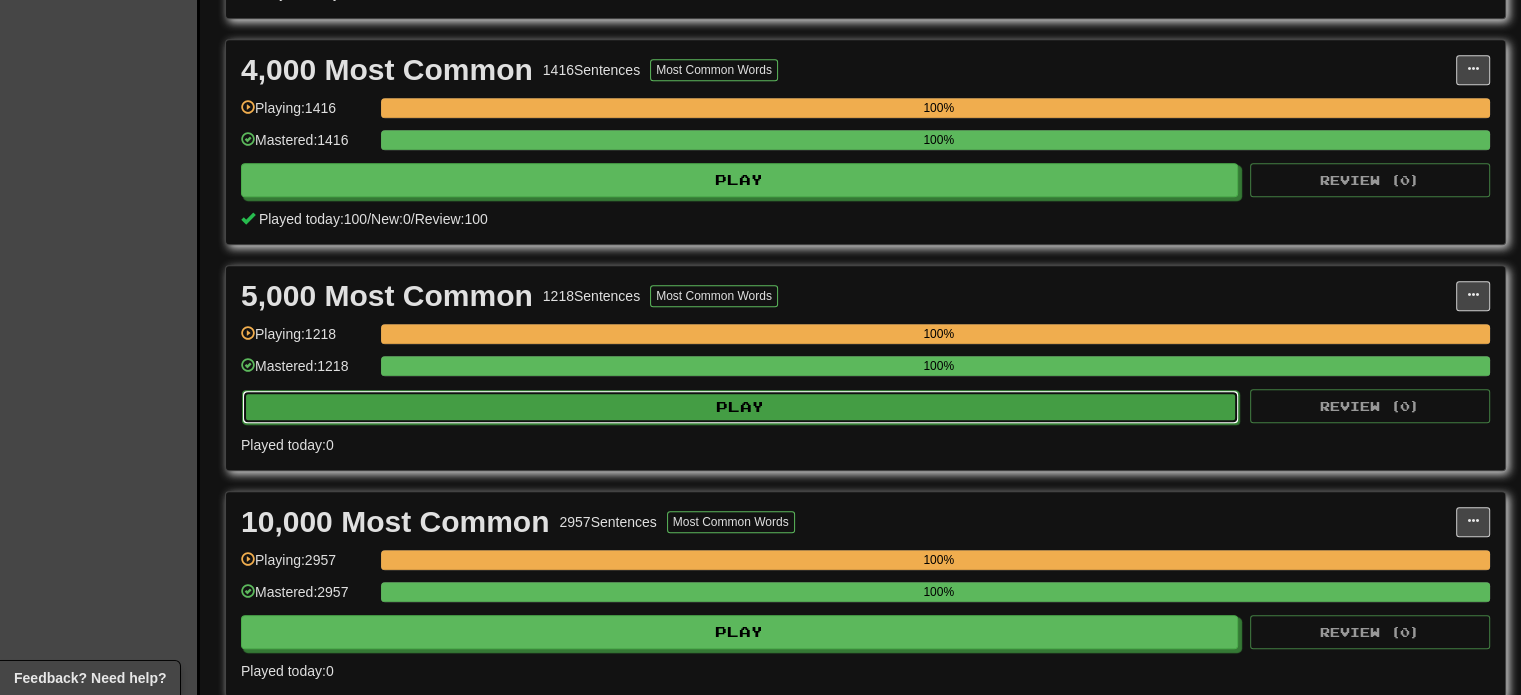 click on "Play" at bounding box center (740, 407) 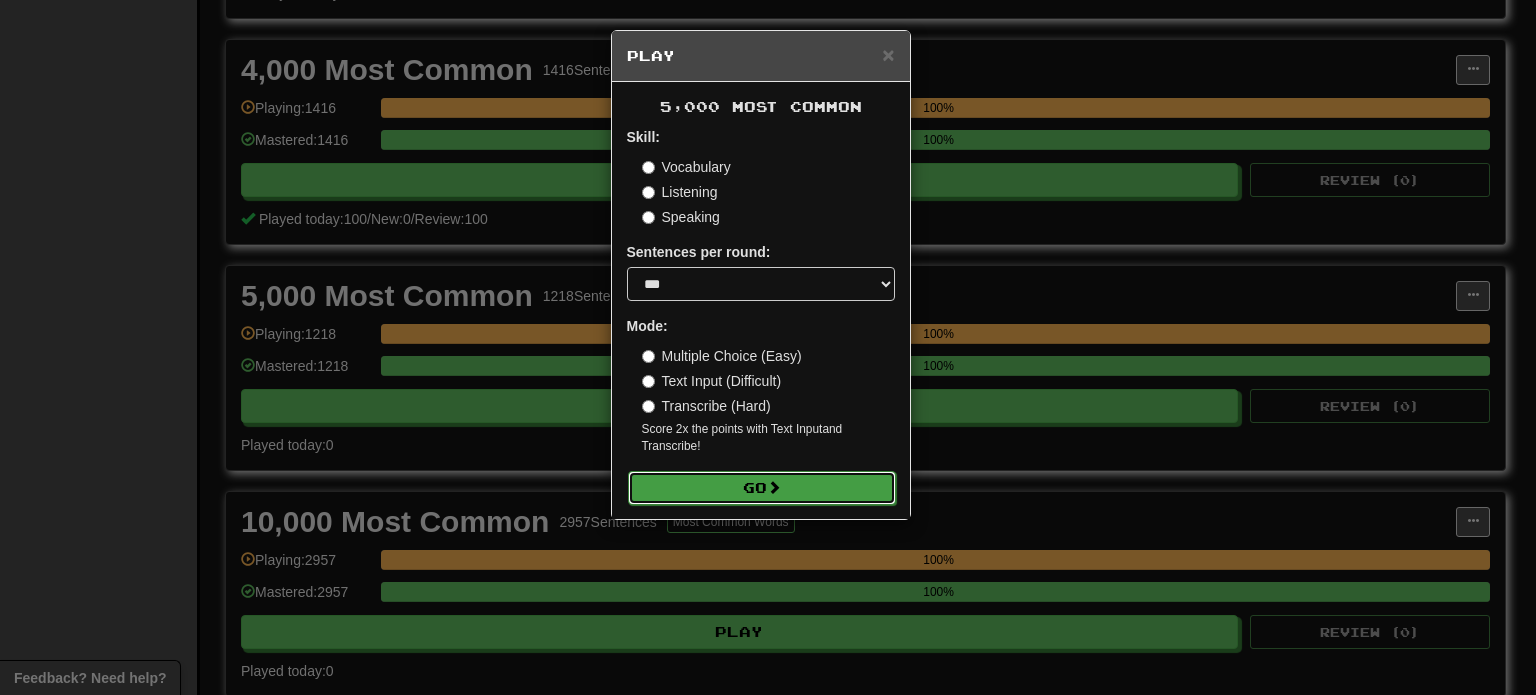 click on "Go" at bounding box center (762, 488) 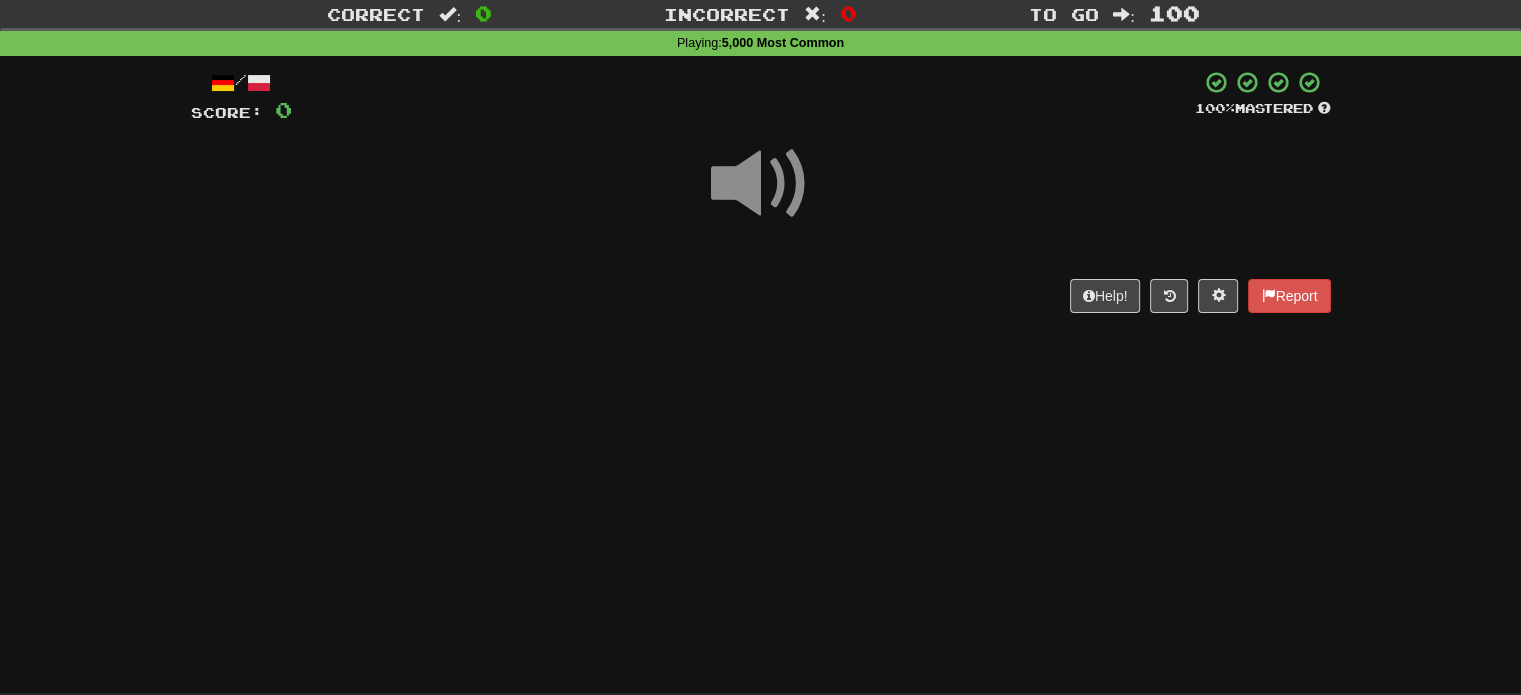 scroll, scrollTop: 100, scrollLeft: 0, axis: vertical 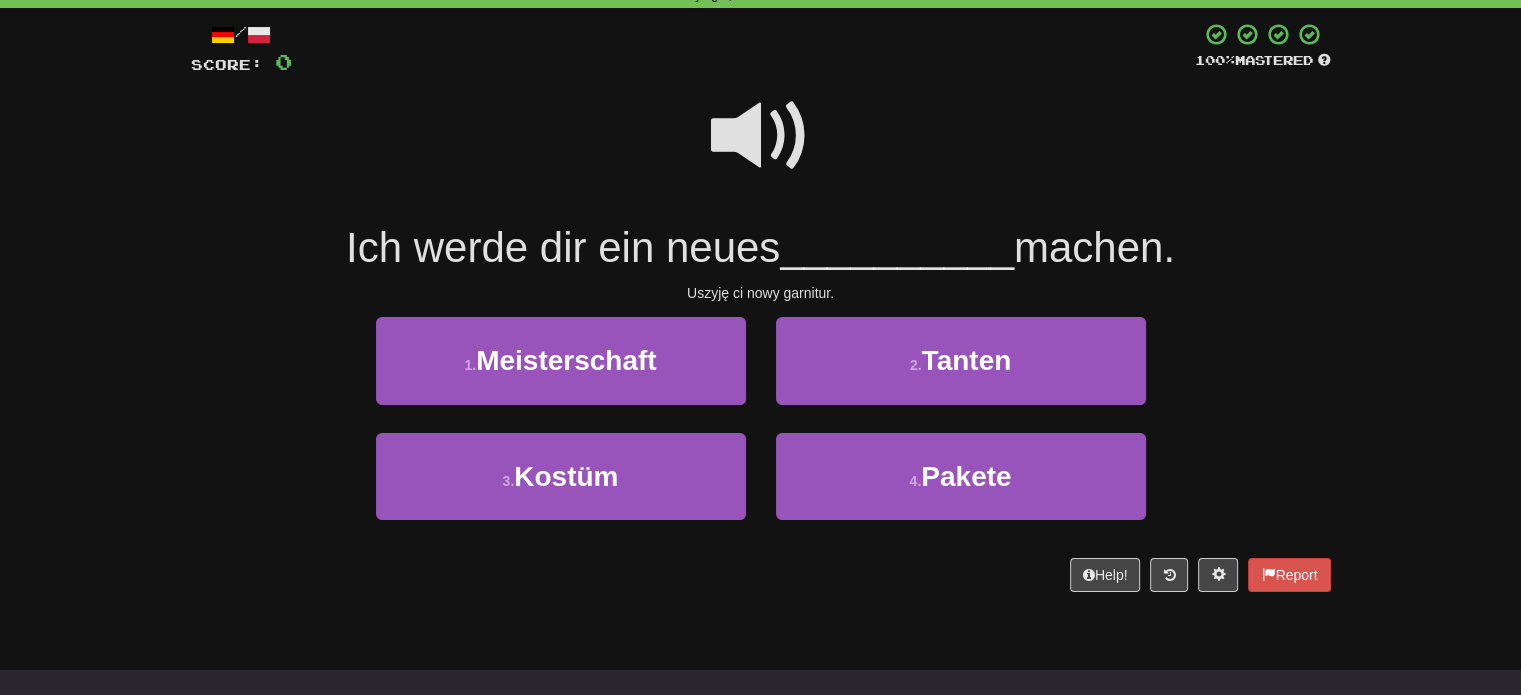 click on "1 .  Meisterschaft 2 .  Tanten 3 .  Kostüm 4 .  Pakete" at bounding box center (761, 432) 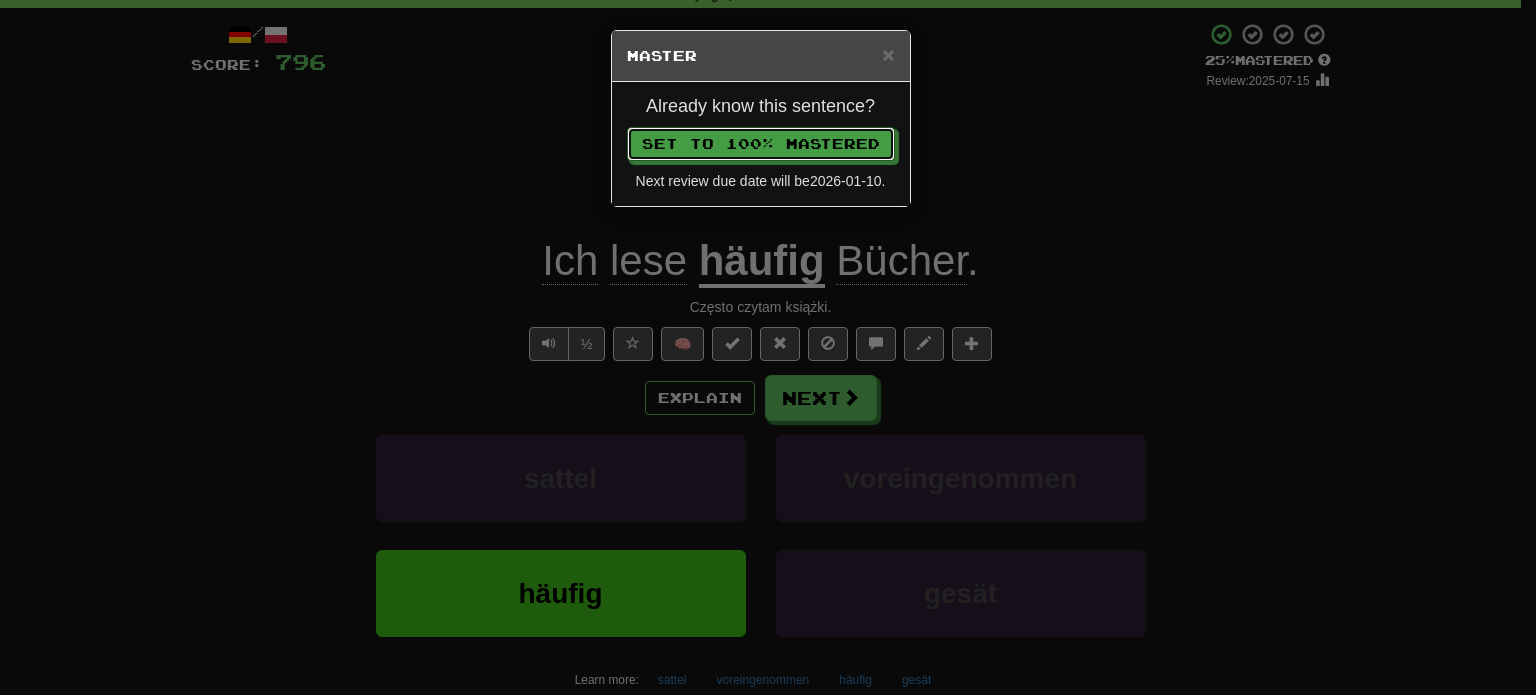 type 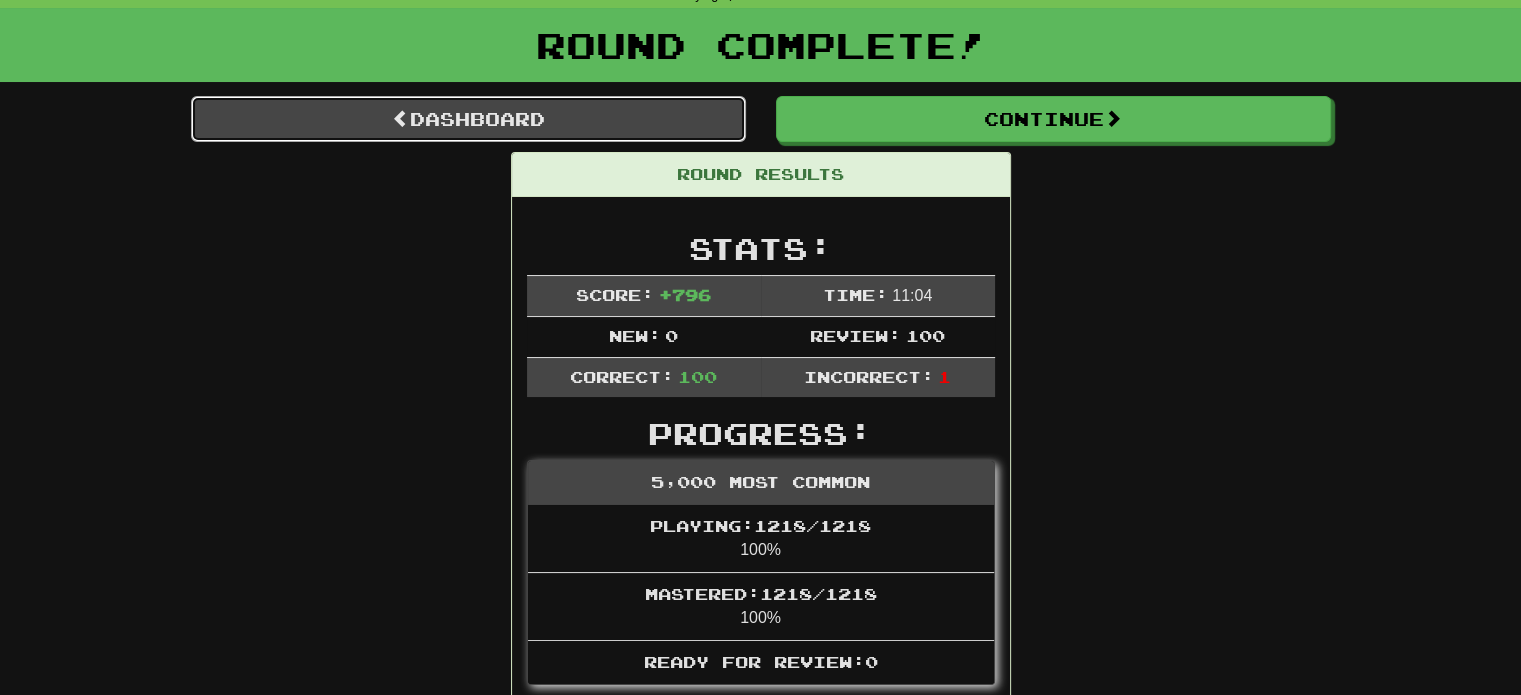 click on "Dashboard" at bounding box center [468, 119] 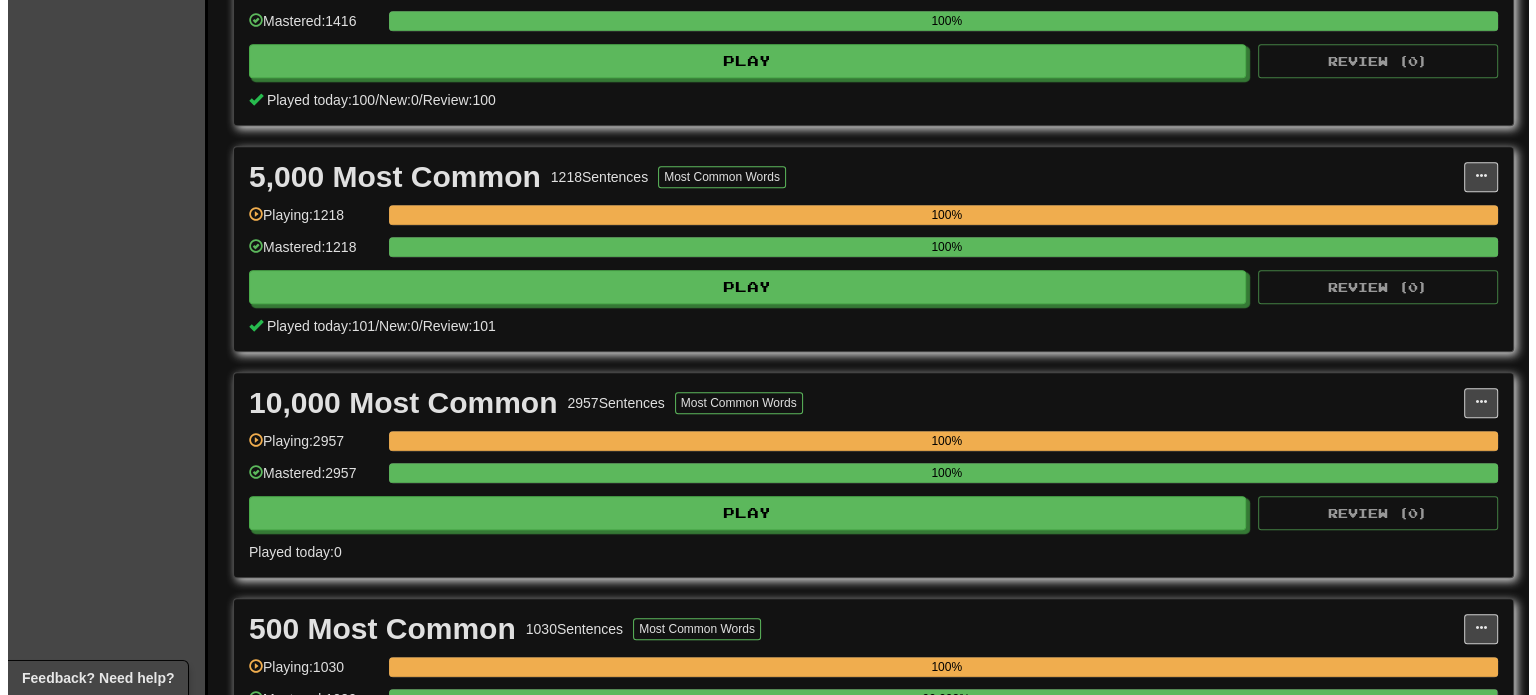 scroll, scrollTop: 1100, scrollLeft: 0, axis: vertical 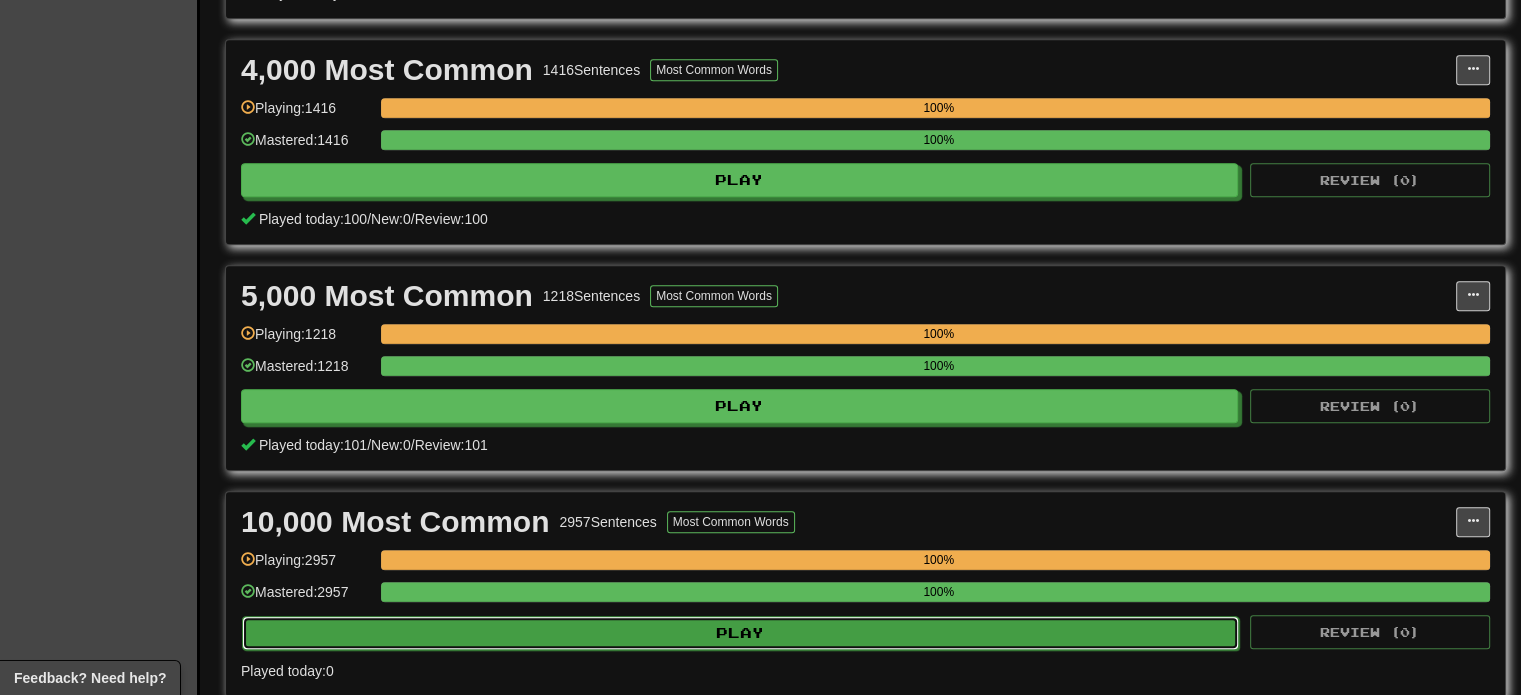 click on "Play" at bounding box center (740, 633) 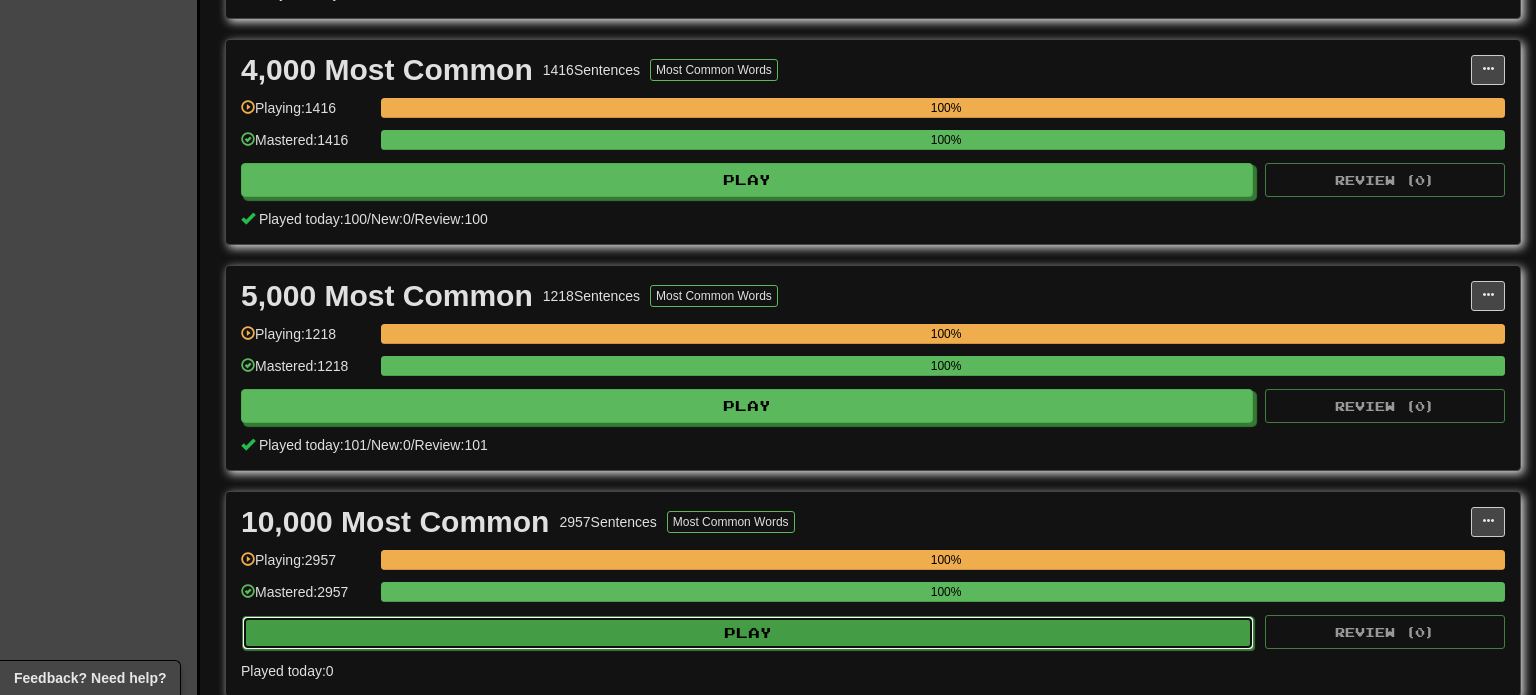 select on "***" 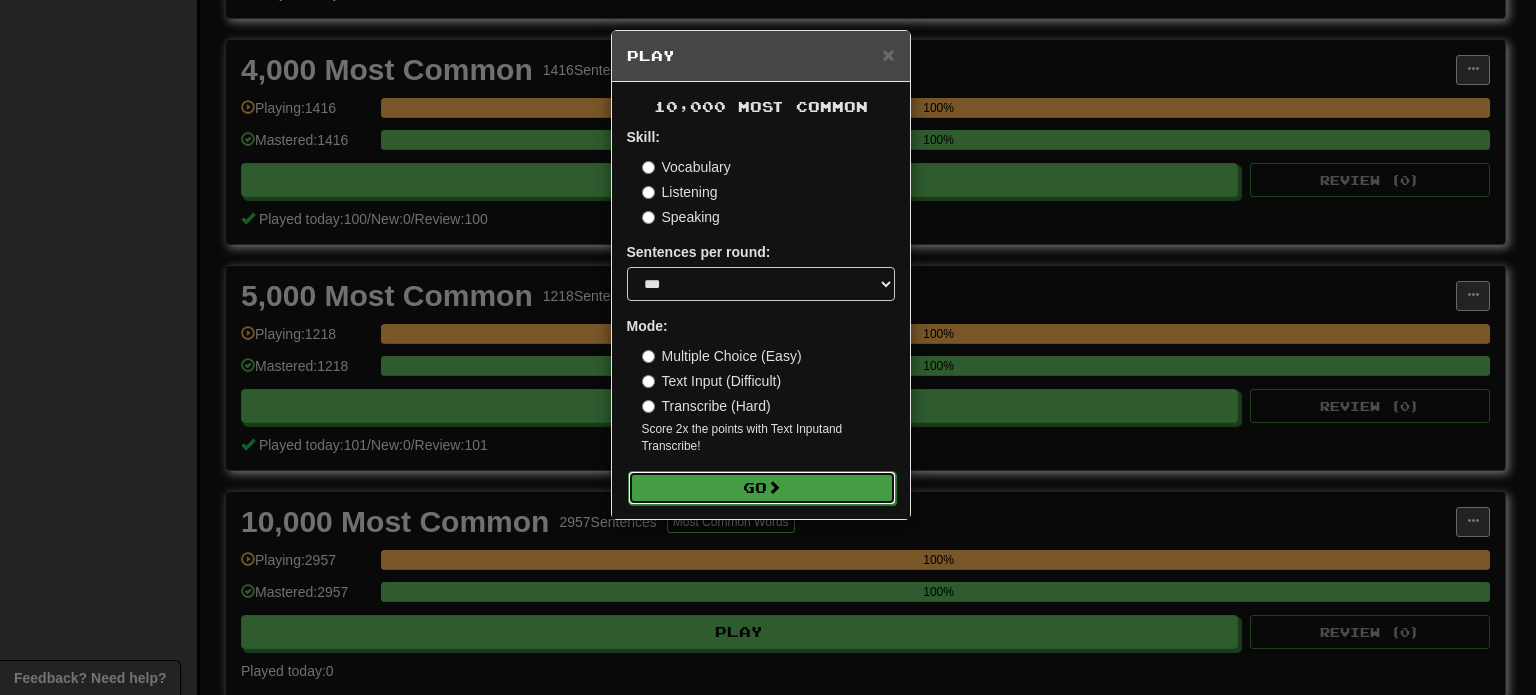 click on "Go" at bounding box center (762, 488) 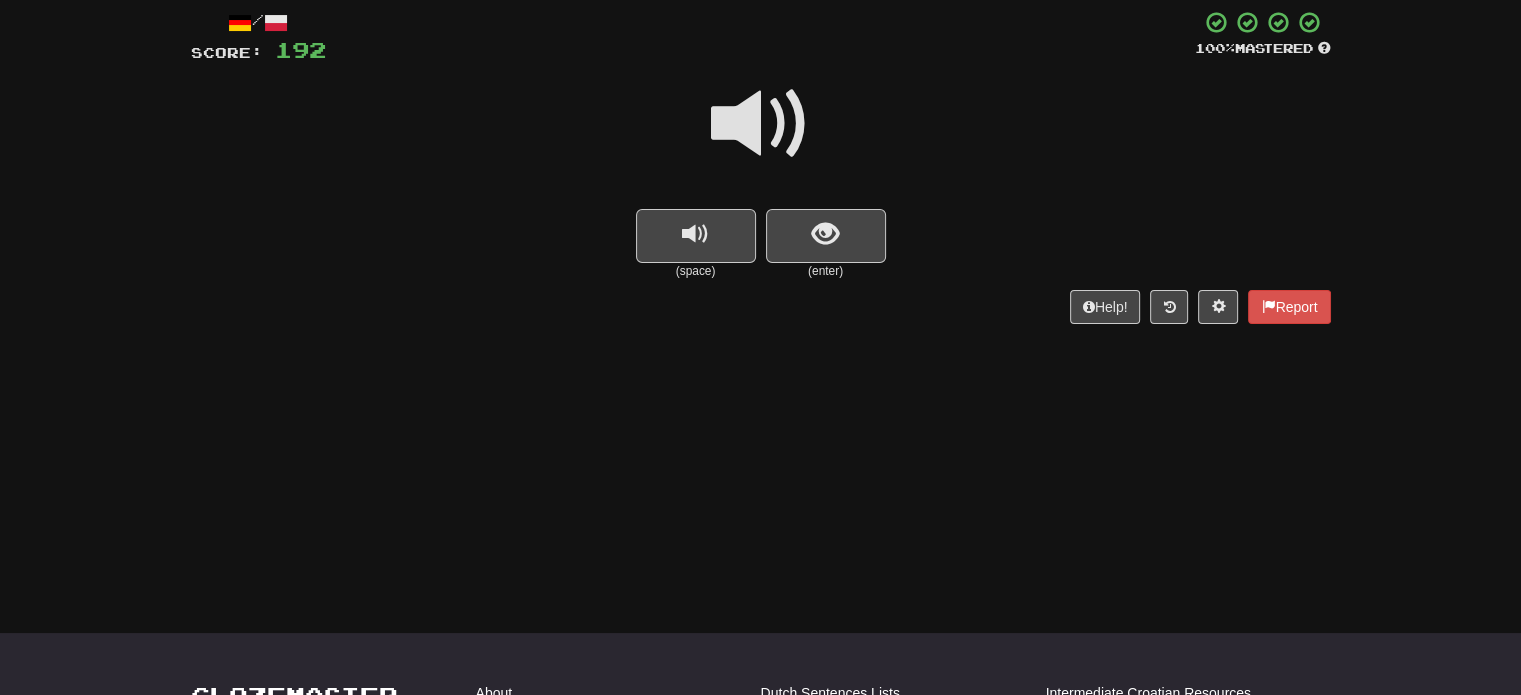 scroll, scrollTop: 110, scrollLeft: 0, axis: vertical 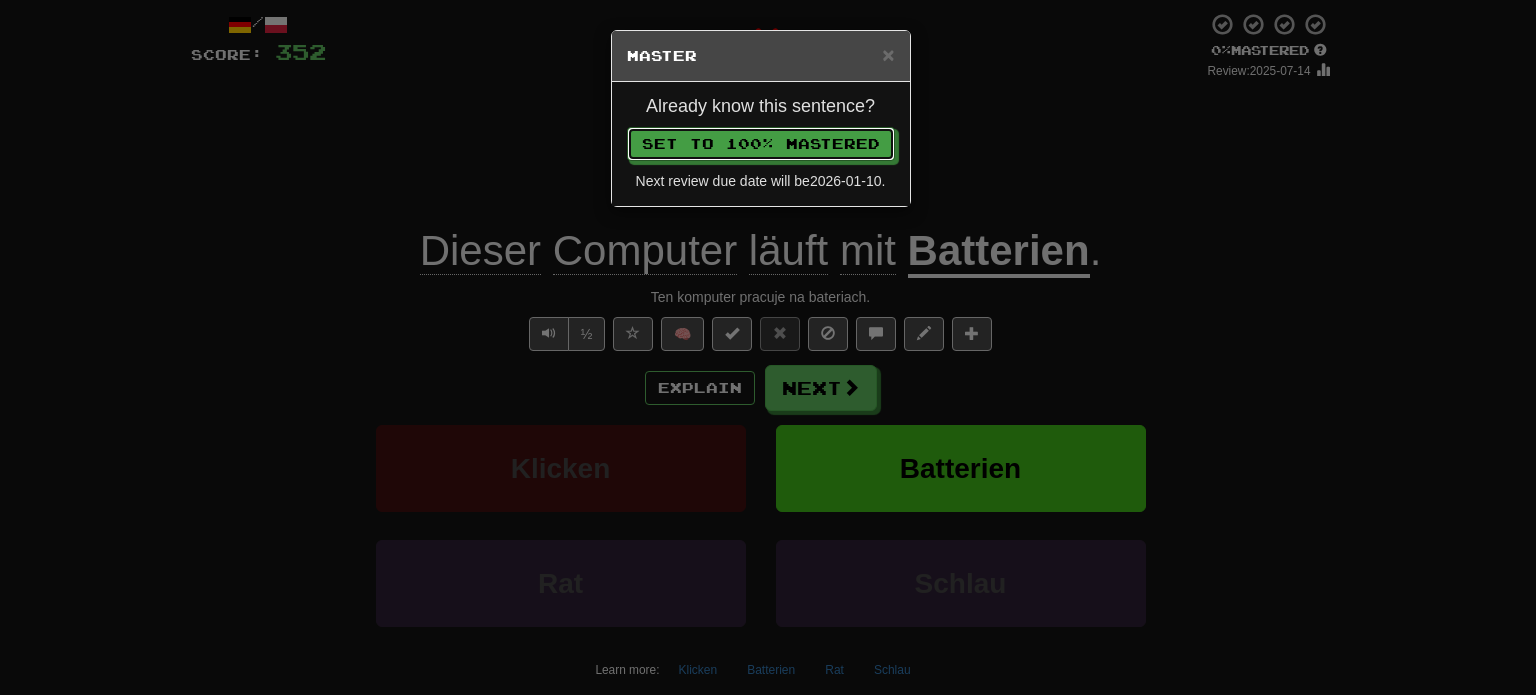 type 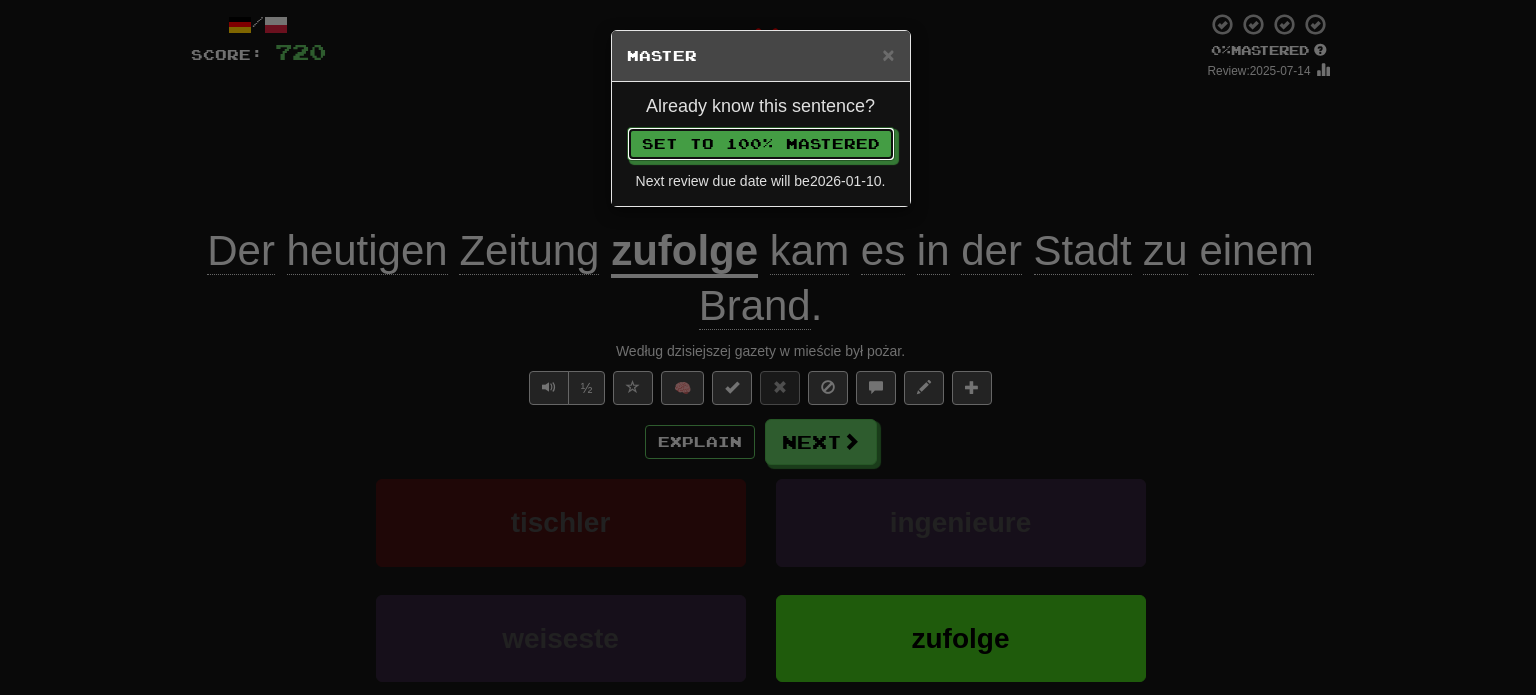 click on "Set to 100% Mastered" at bounding box center (761, 144) 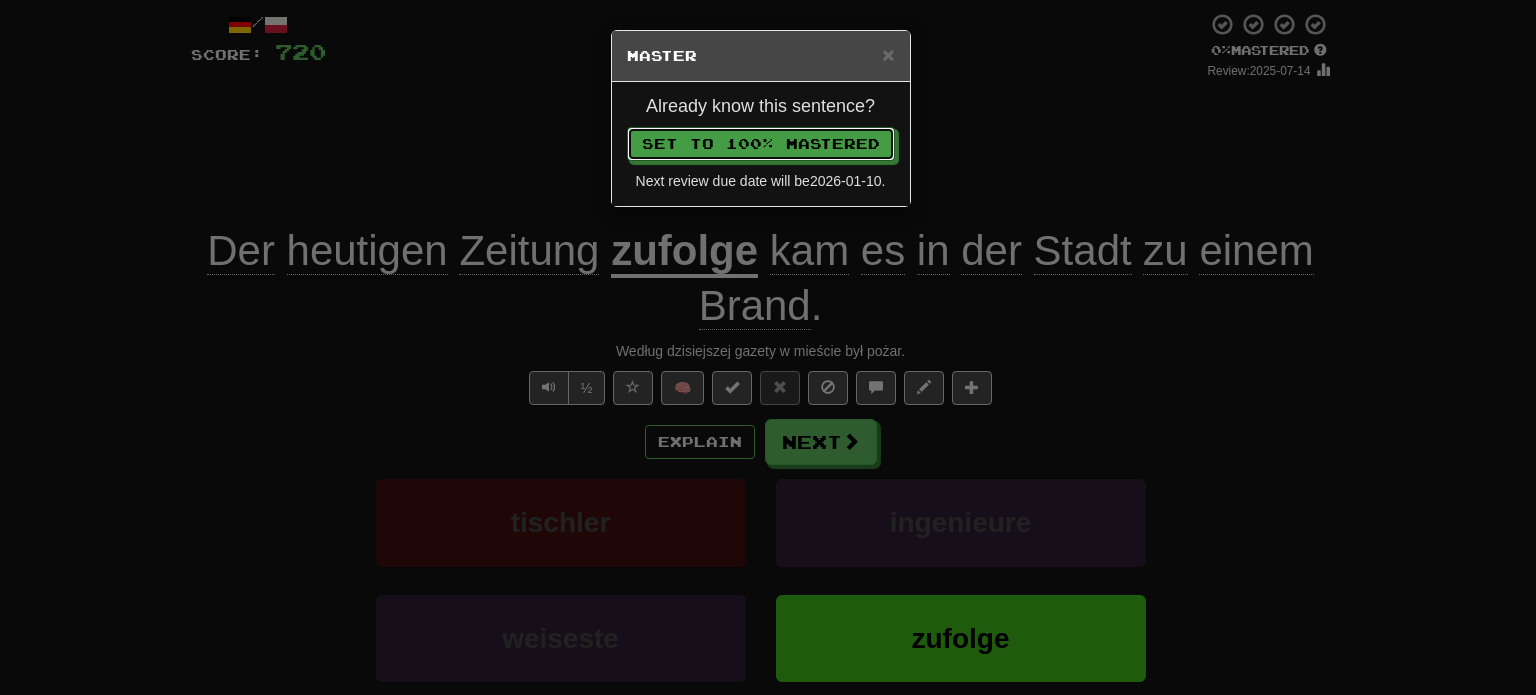click on "Set to 100% Mastered" at bounding box center (761, 144) 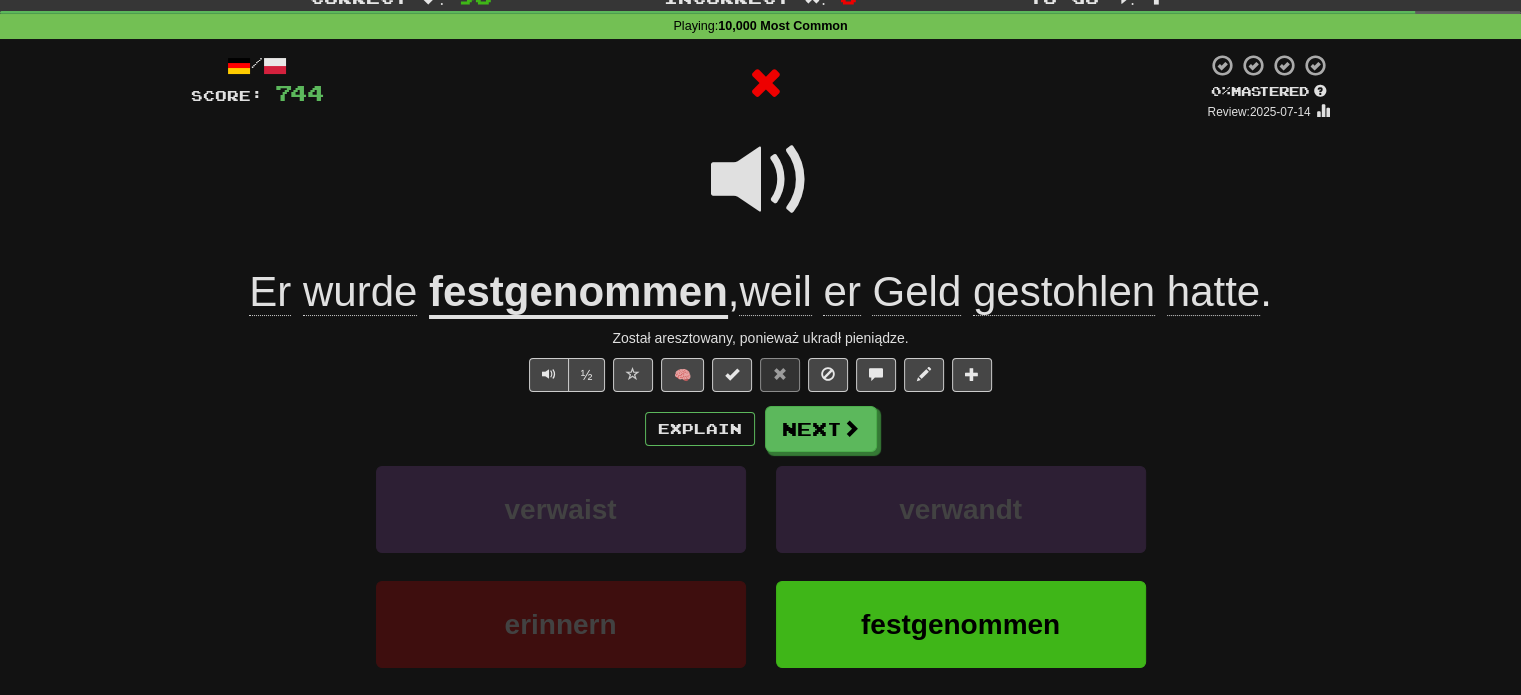 scroll, scrollTop: 100, scrollLeft: 0, axis: vertical 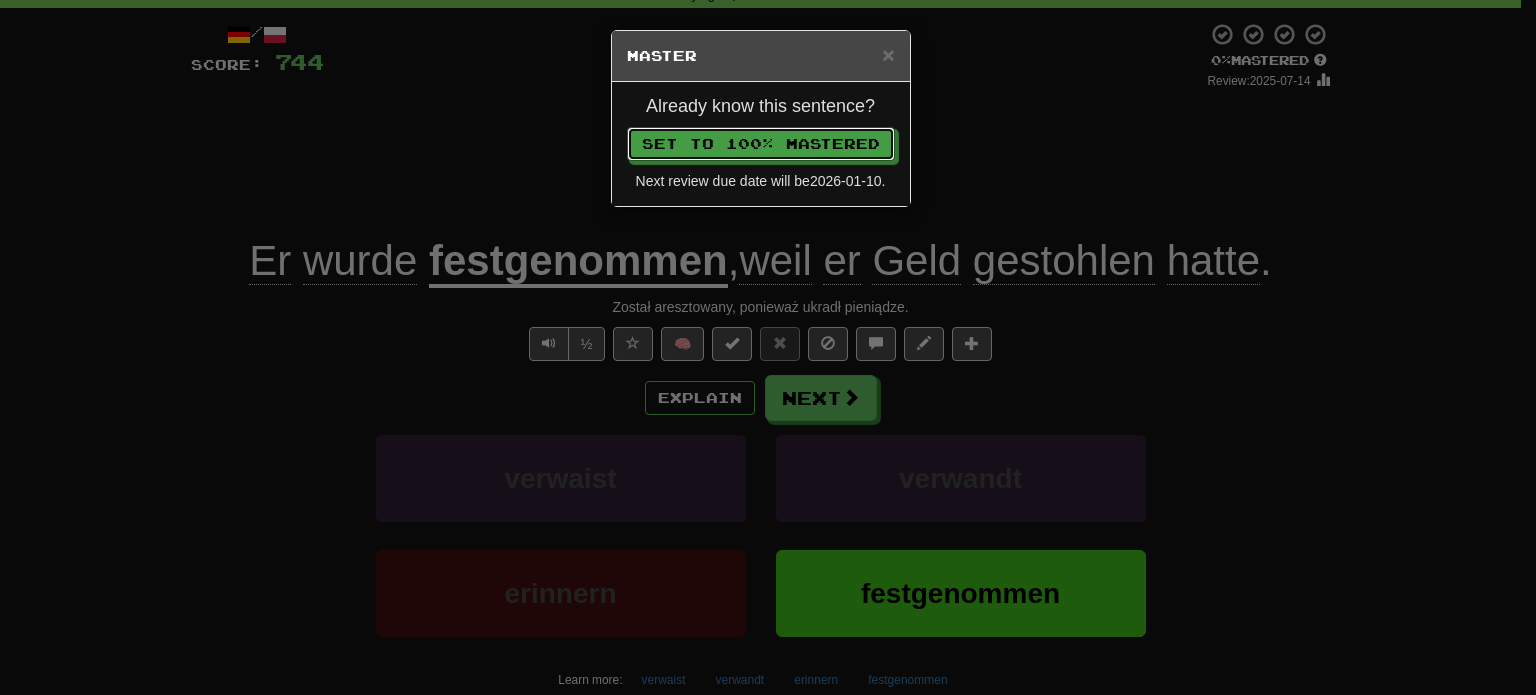 click on "Set to 100% Mastered" at bounding box center [761, 144] 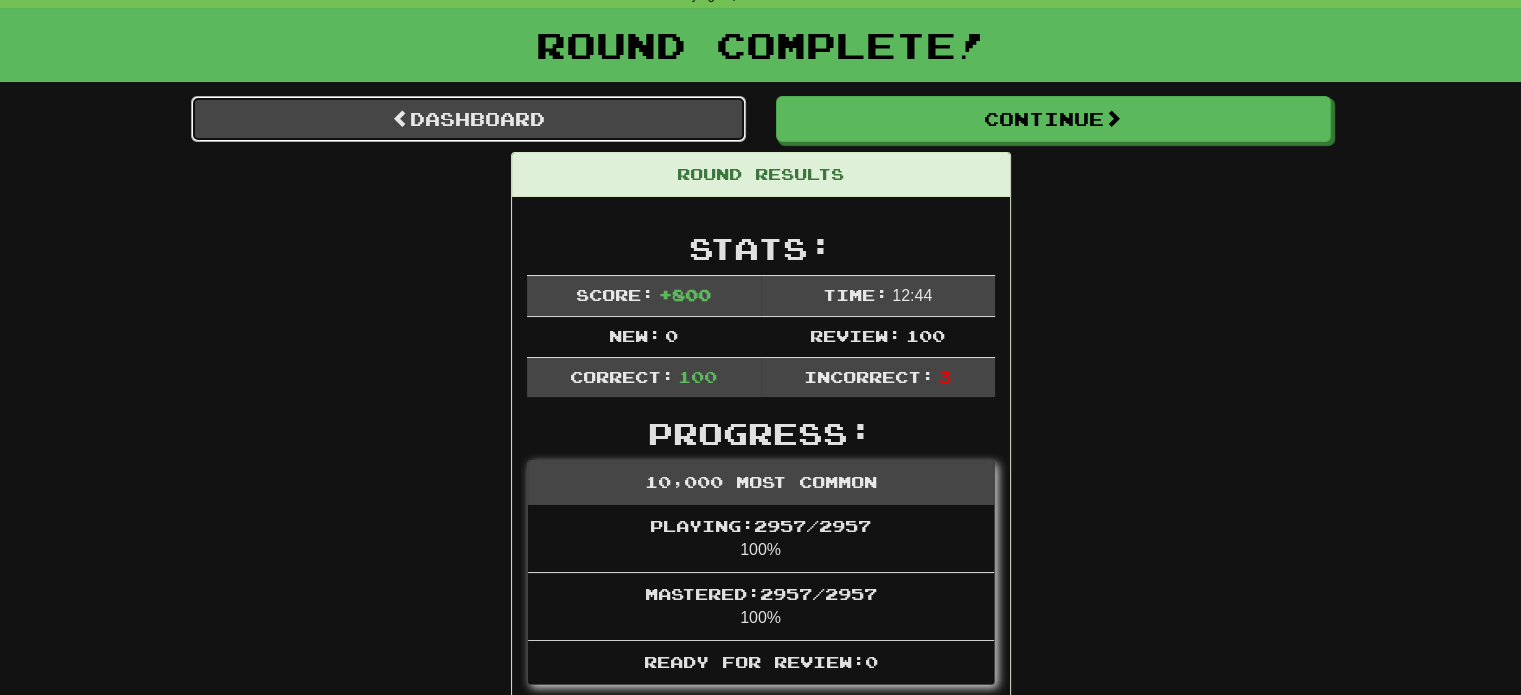 click on "Dashboard" at bounding box center [468, 119] 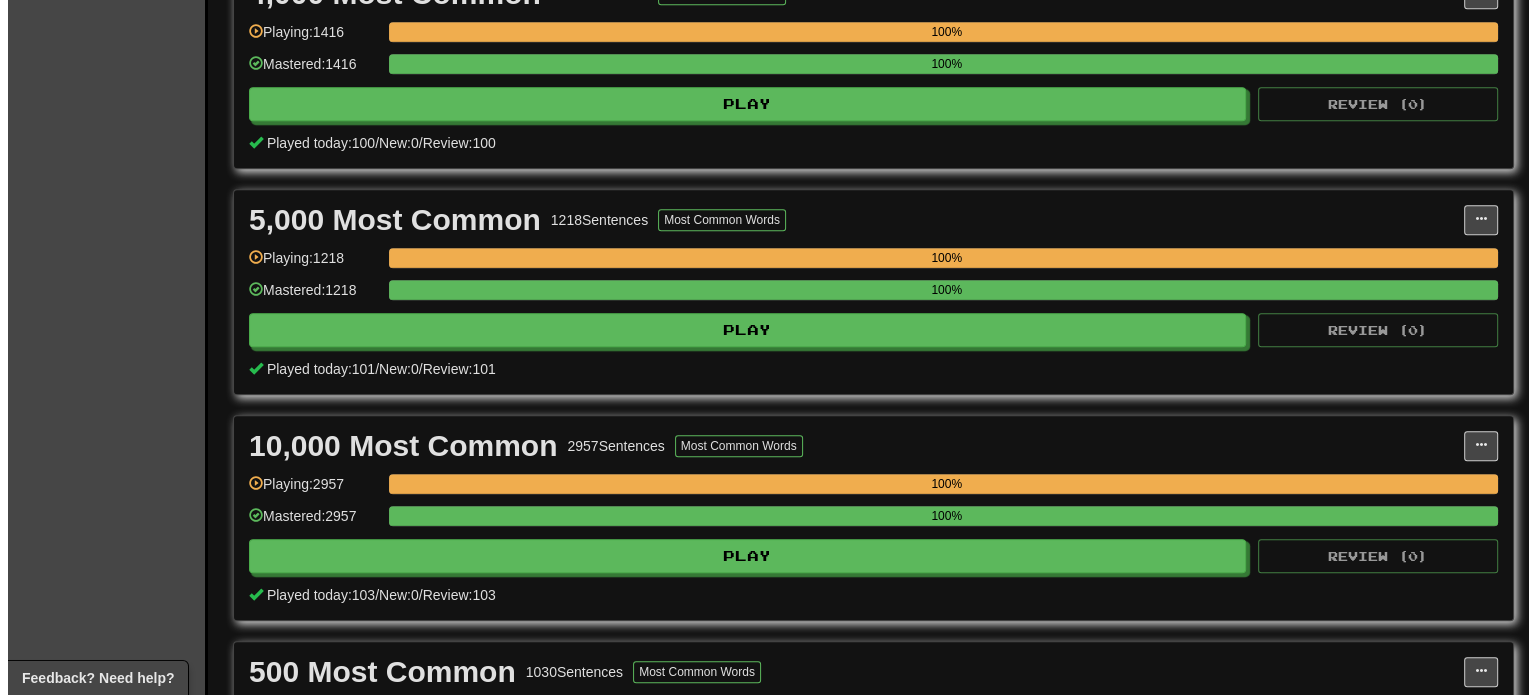 scroll, scrollTop: 1400, scrollLeft: 0, axis: vertical 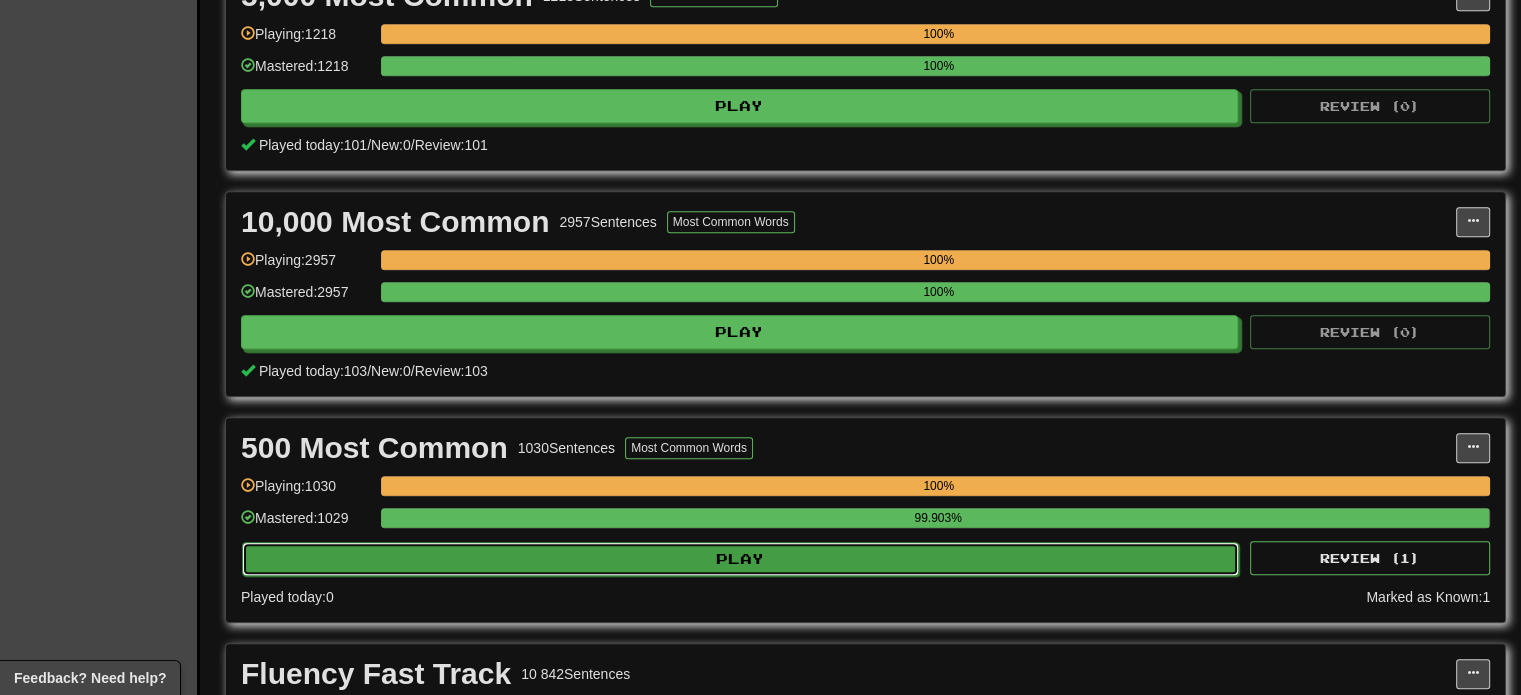 click on "Play" at bounding box center (740, 559) 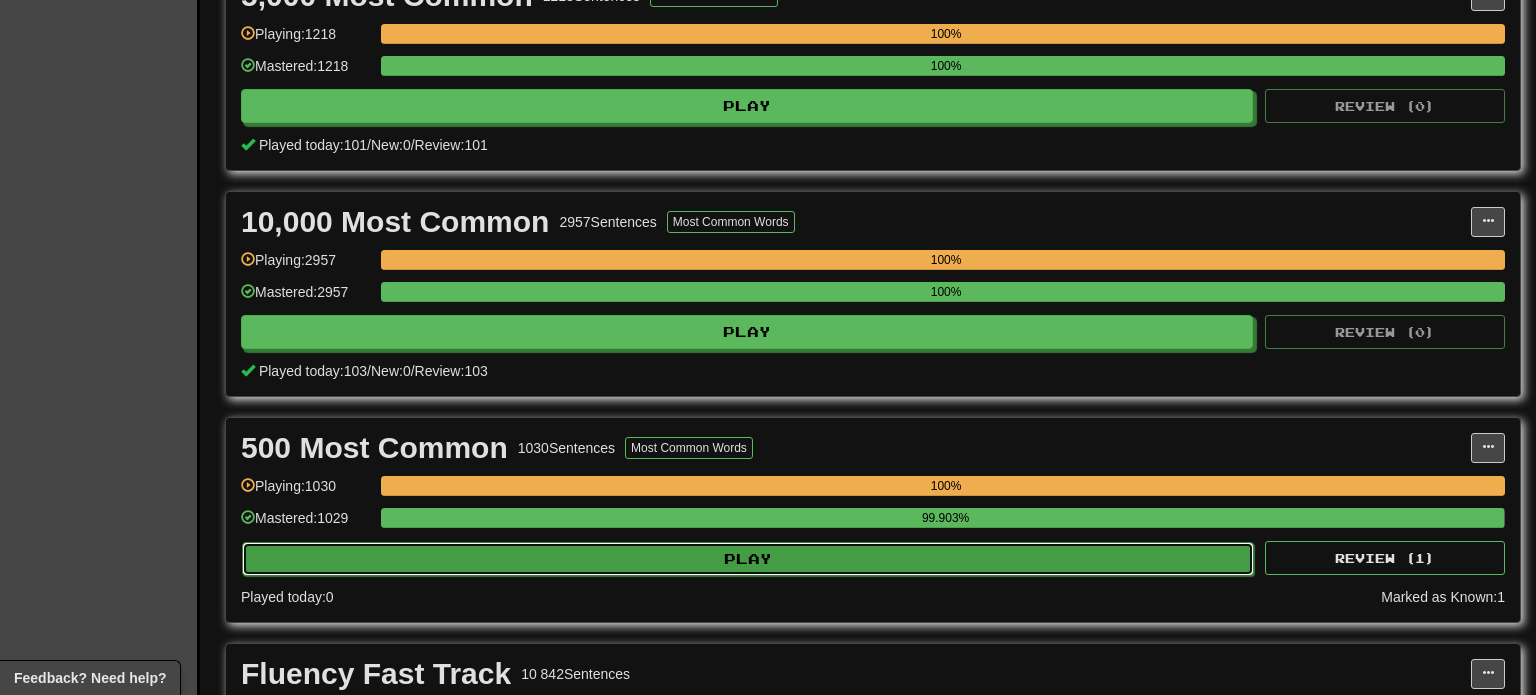 select on "***" 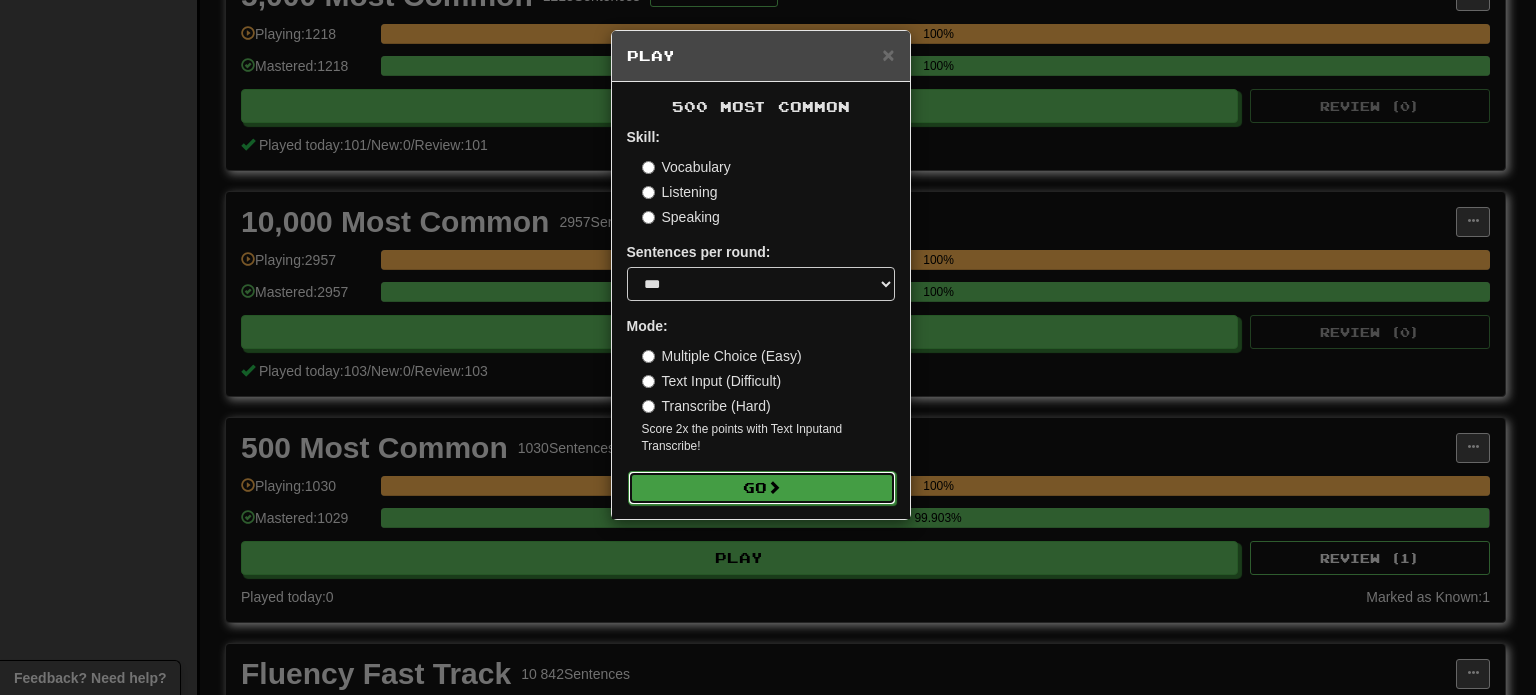 click on "Go" at bounding box center [762, 488] 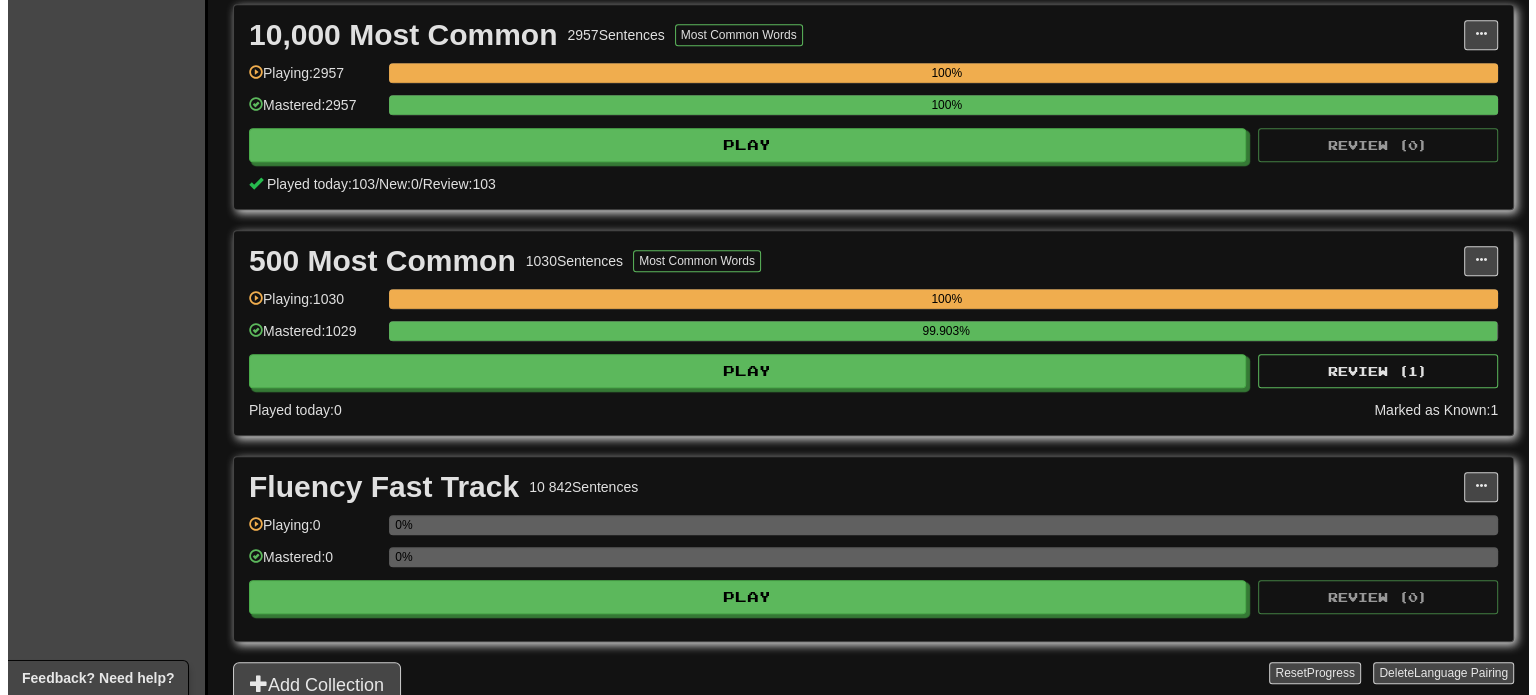 scroll, scrollTop: 1800, scrollLeft: 0, axis: vertical 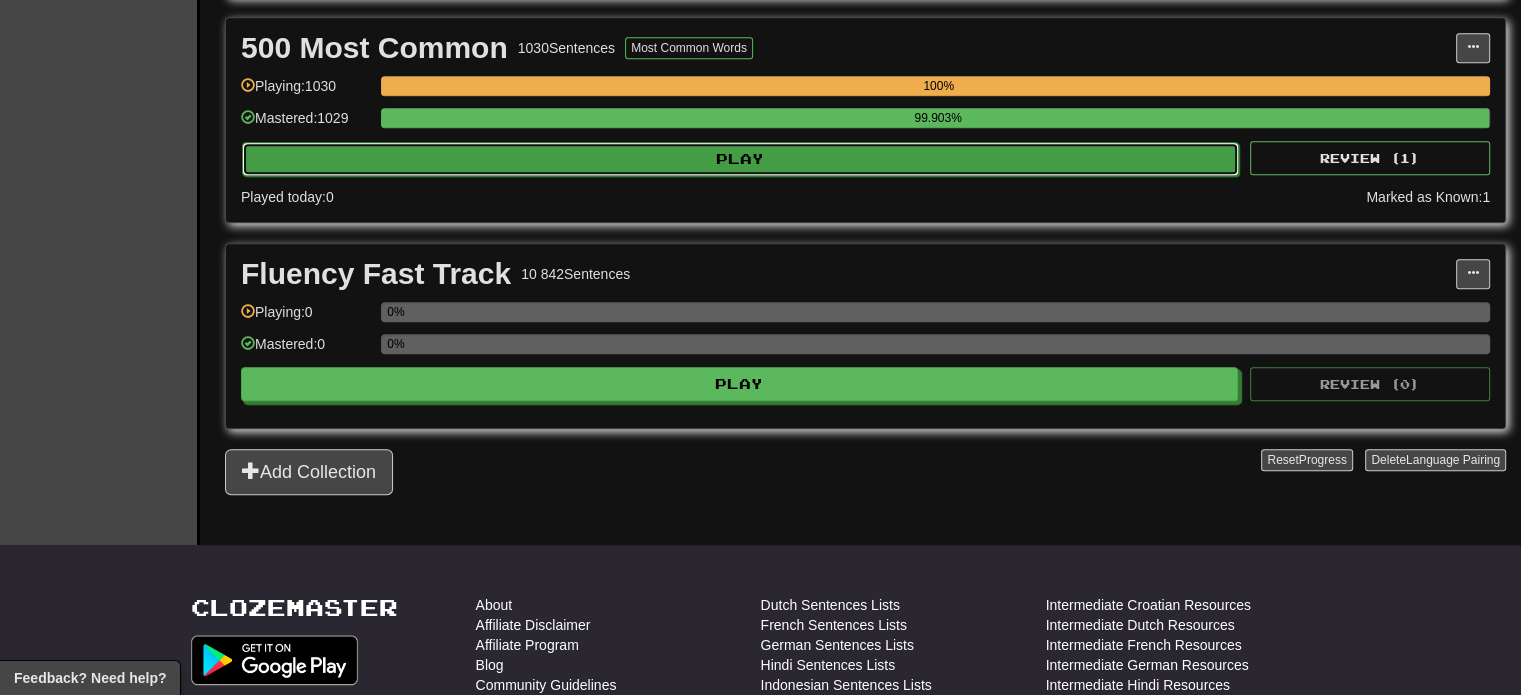 click on "Play" at bounding box center [740, 159] 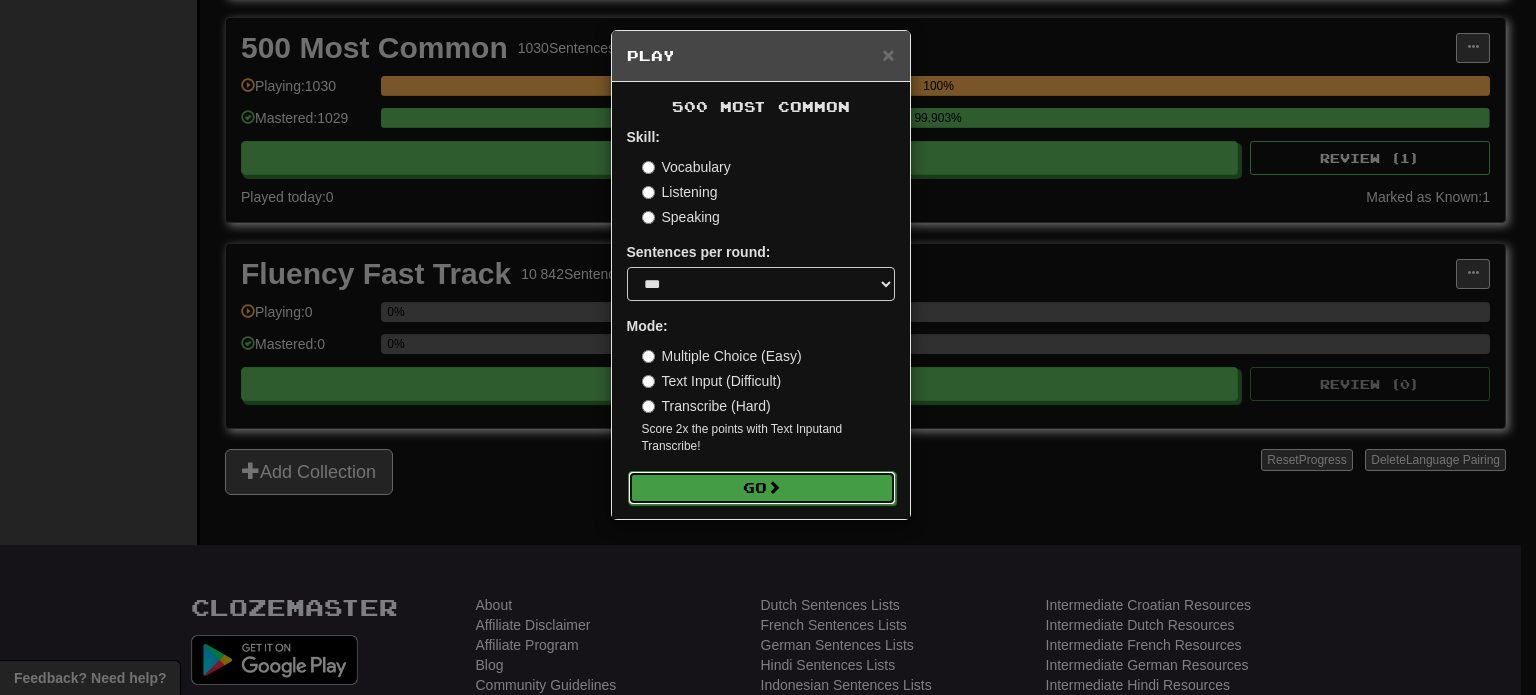 click on "Go" at bounding box center [762, 488] 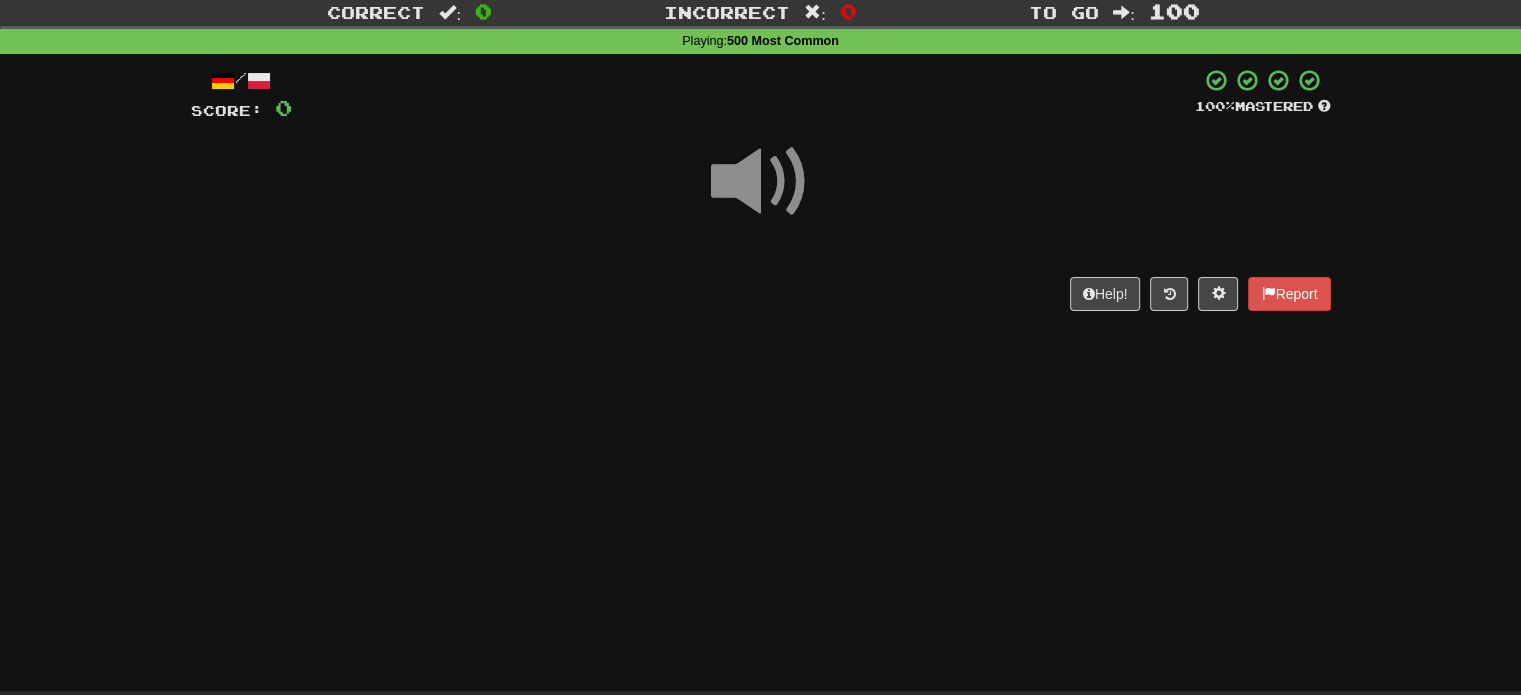 scroll, scrollTop: 100, scrollLeft: 0, axis: vertical 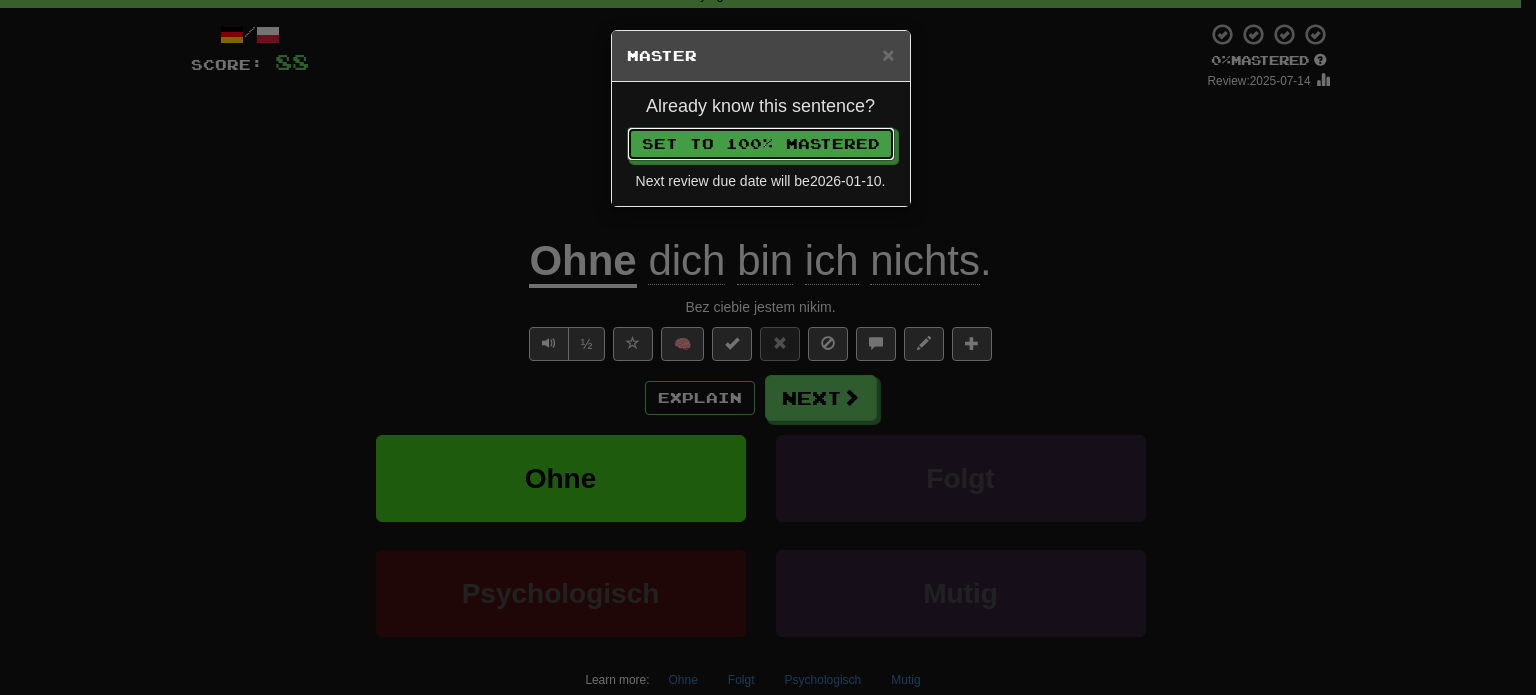 type 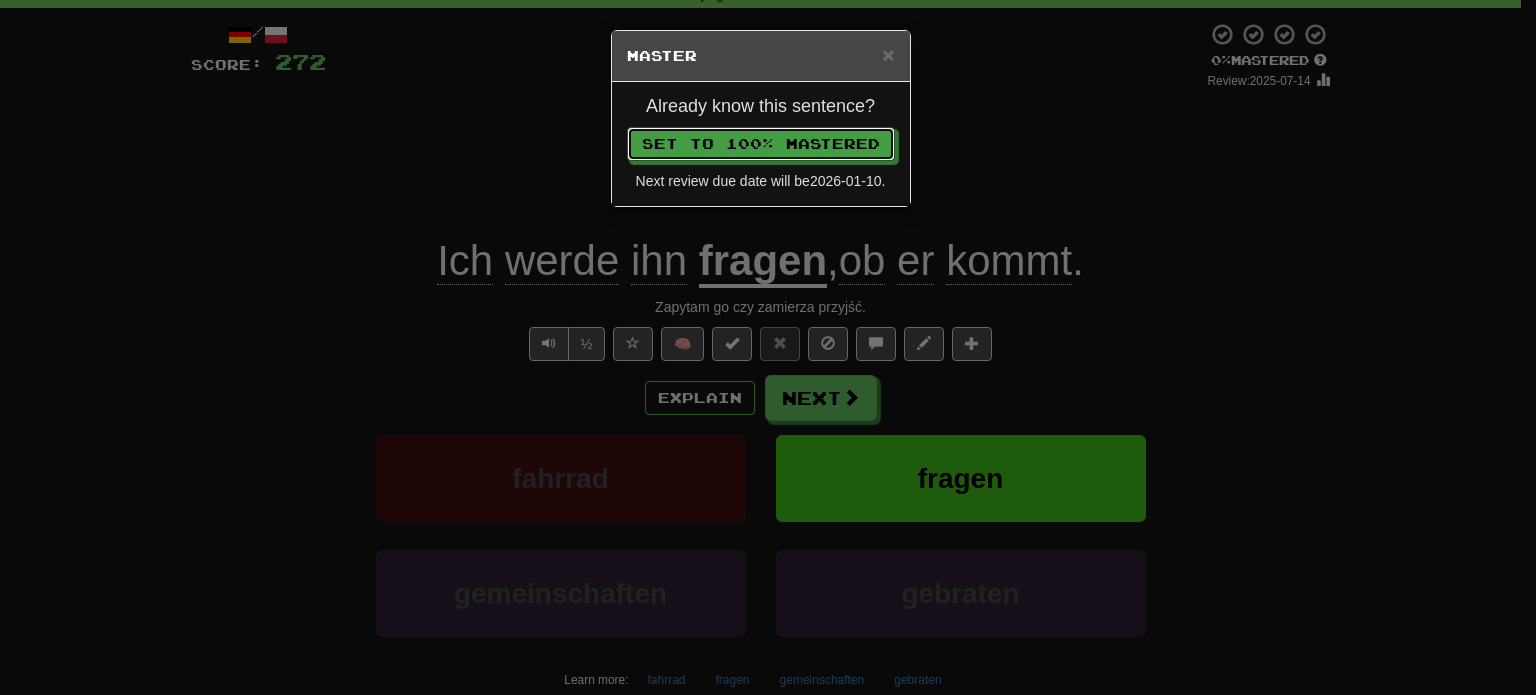 click on "Set to 100% Mastered" at bounding box center [761, 144] 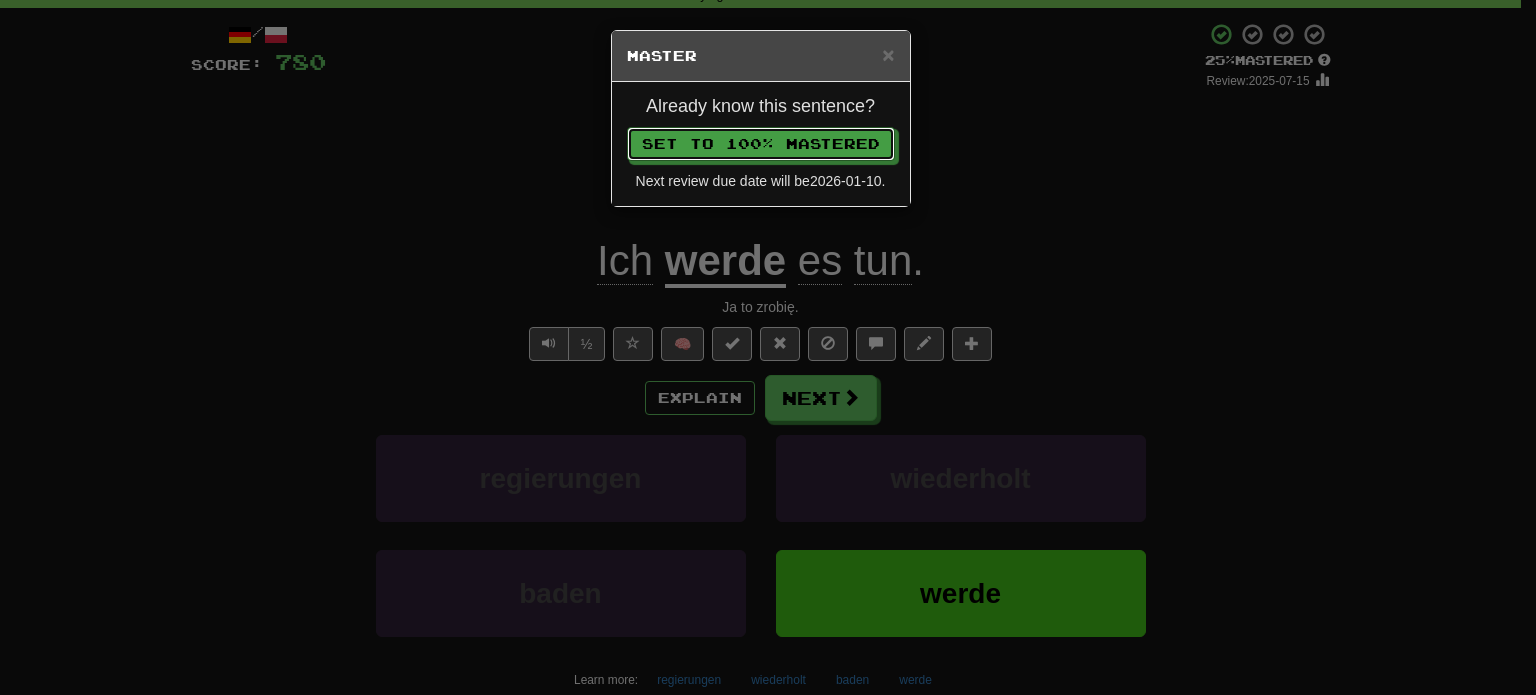 click on "Set to 100% Mastered" at bounding box center (761, 144) 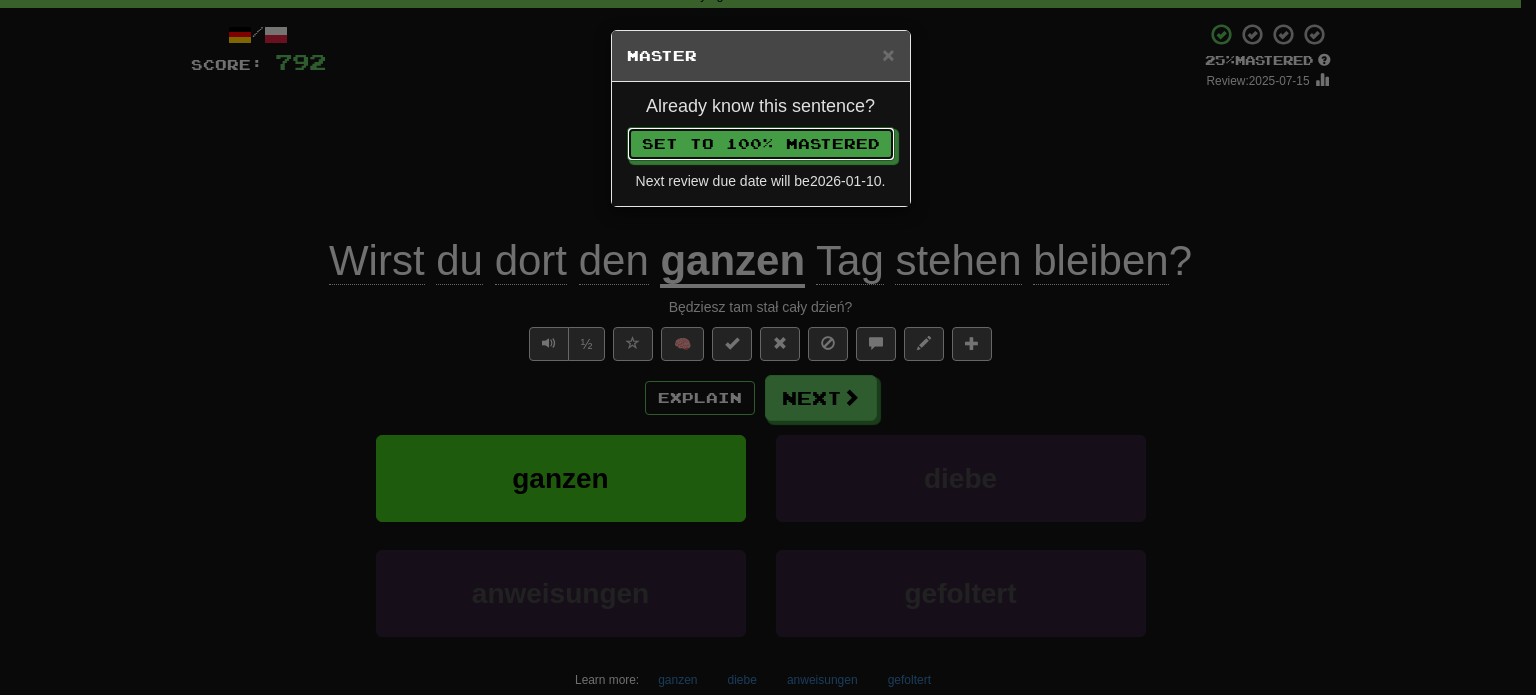 click on "Set to 100% Mastered" at bounding box center (761, 144) 